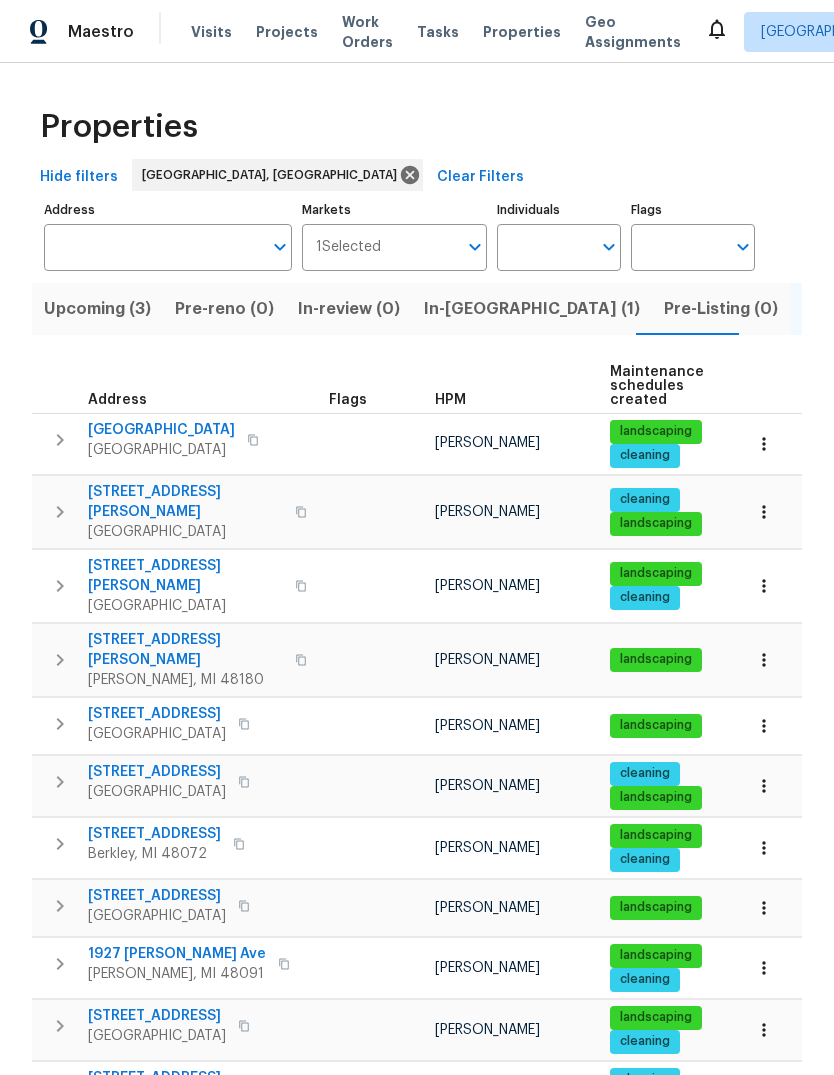 scroll, scrollTop: 0, scrollLeft: 0, axis: both 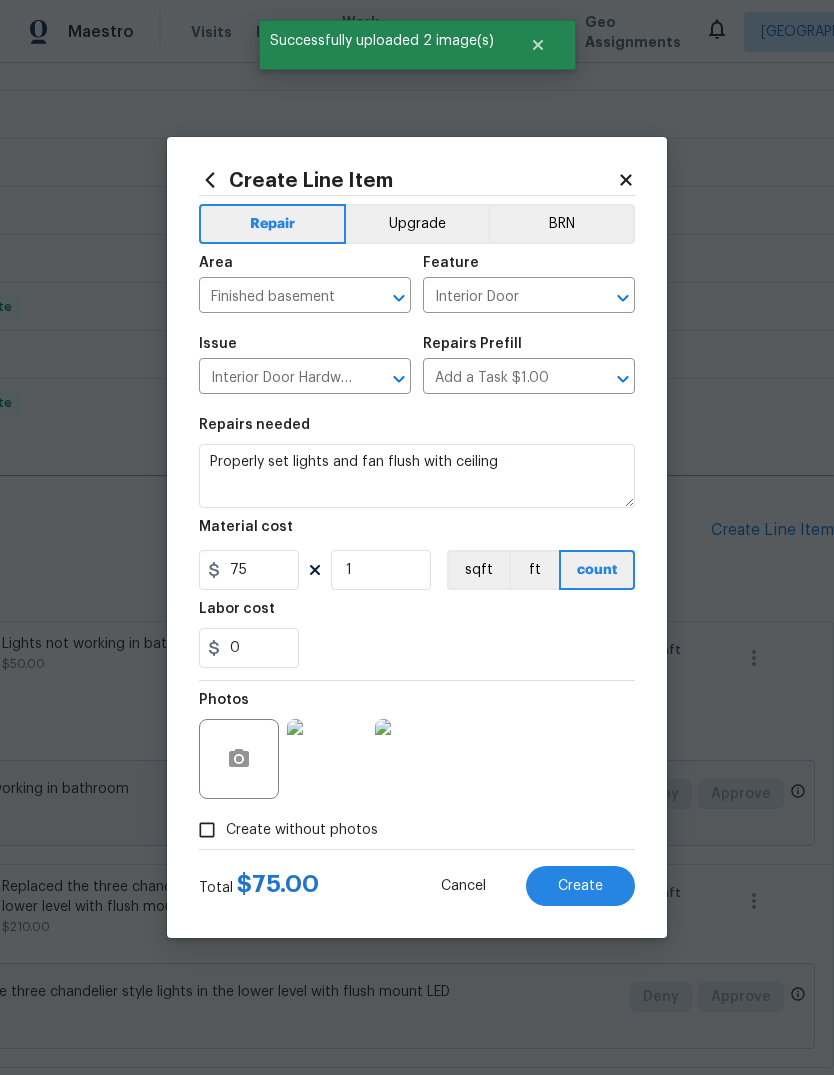 click on "Create" at bounding box center (580, 886) 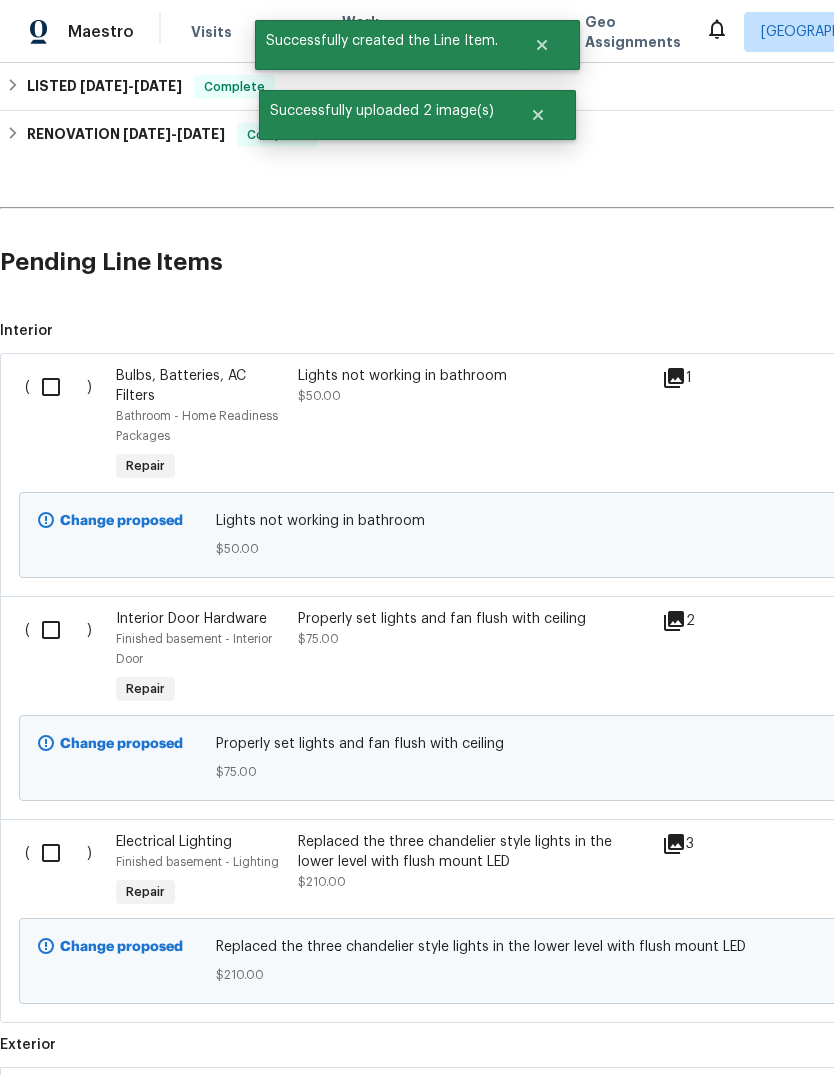 scroll, scrollTop: 714, scrollLeft: 0, axis: vertical 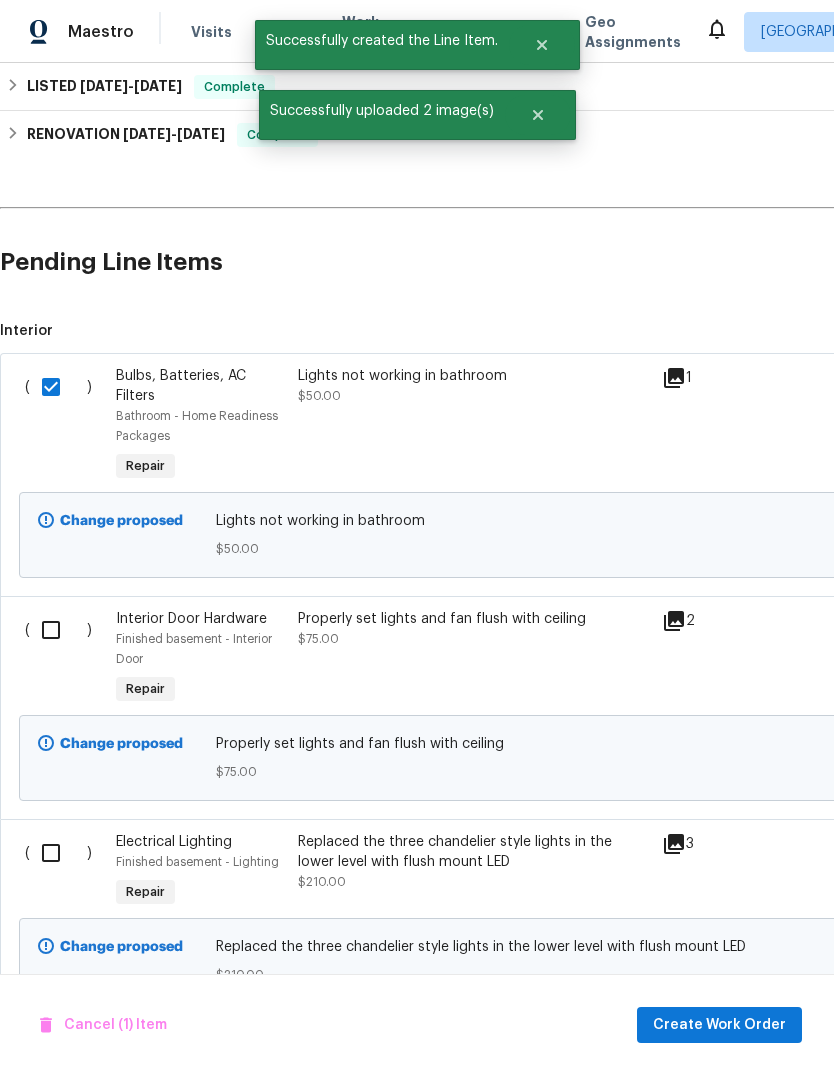 click at bounding box center (58, 630) 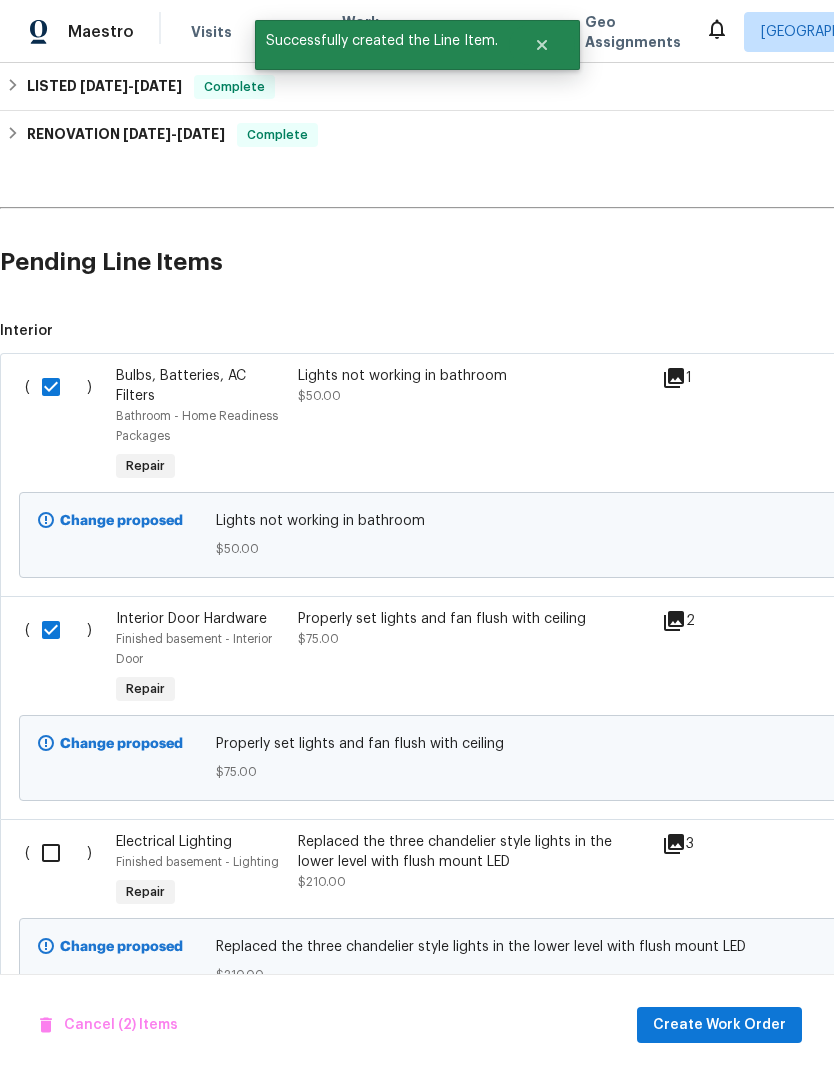 click at bounding box center (58, 853) 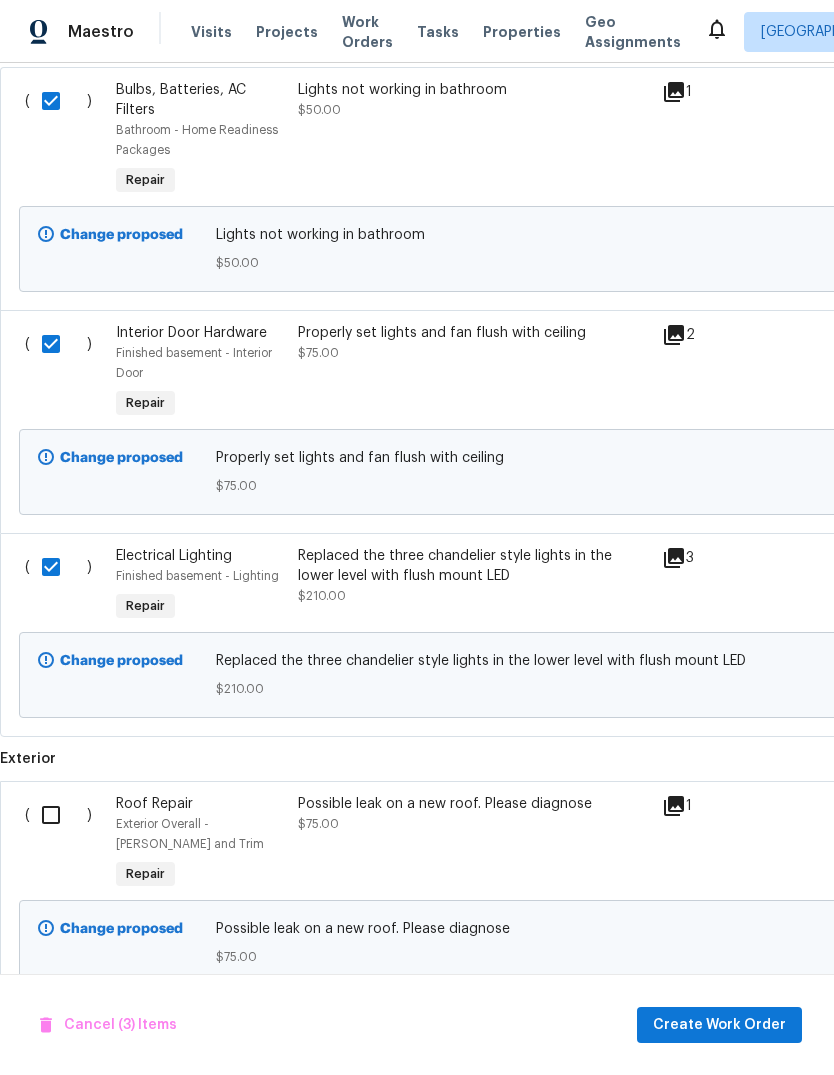 scroll, scrollTop: 997, scrollLeft: 0, axis: vertical 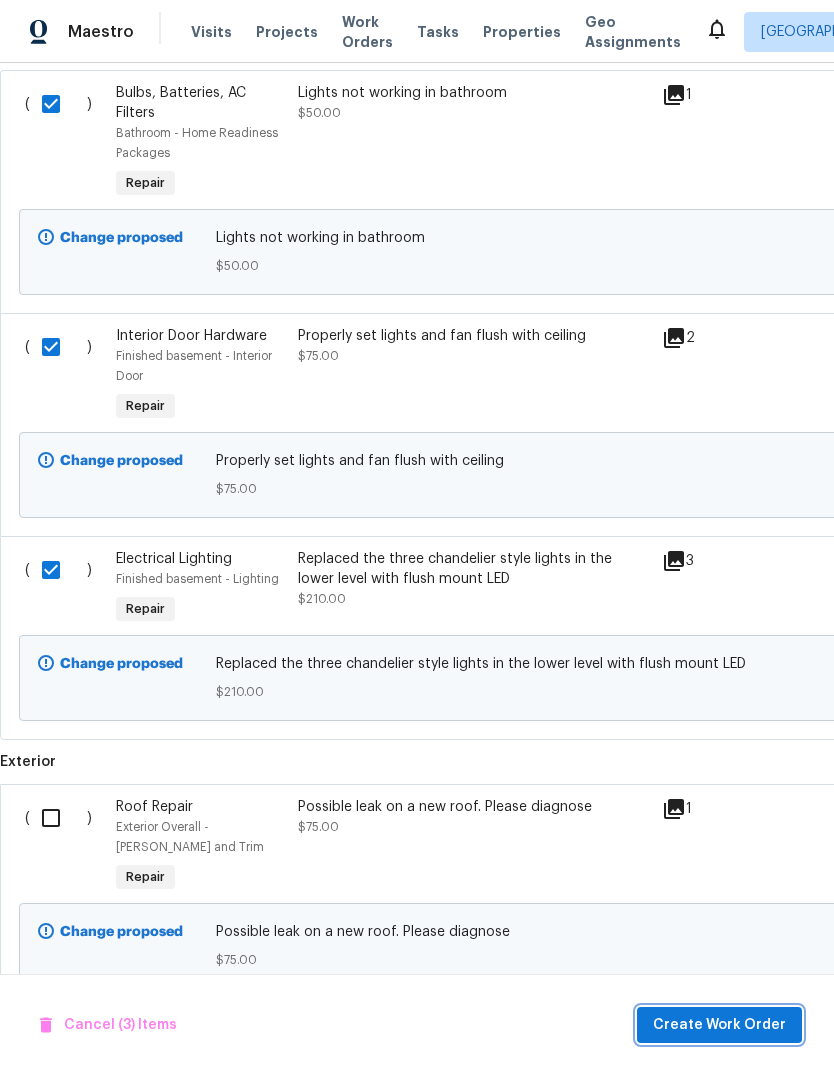 click on "Create Work Order" at bounding box center [719, 1025] 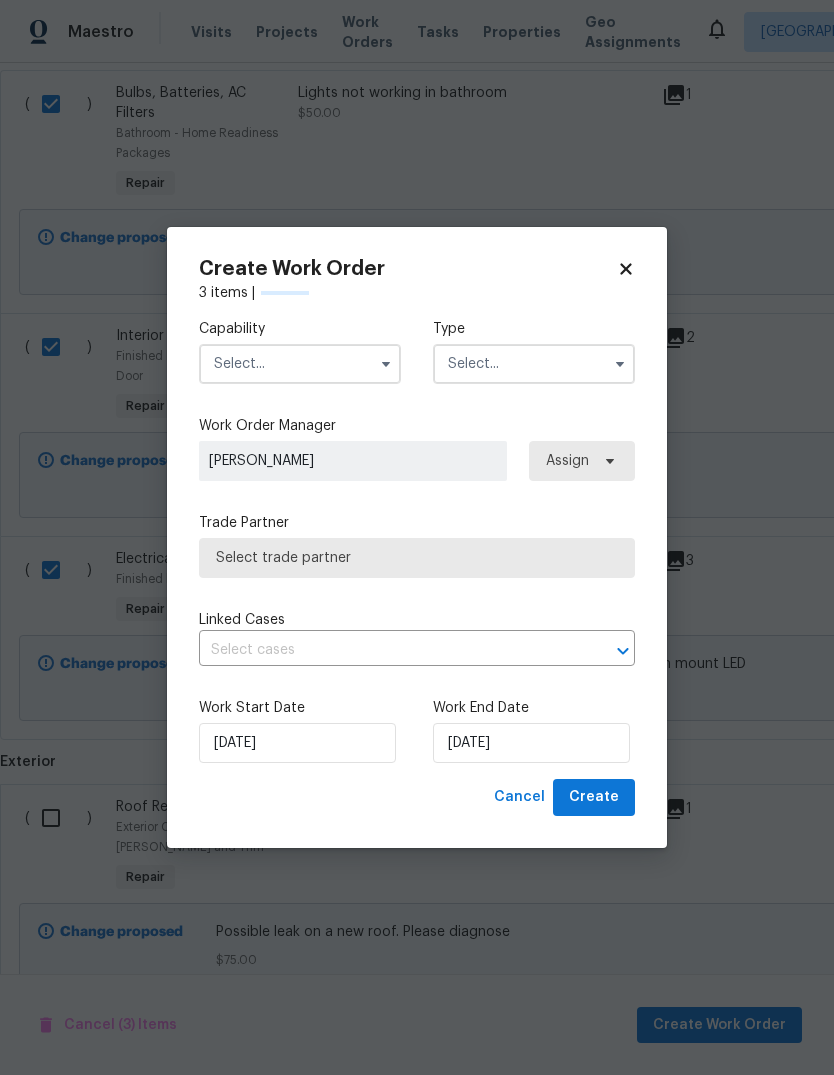 checkbox on "false" 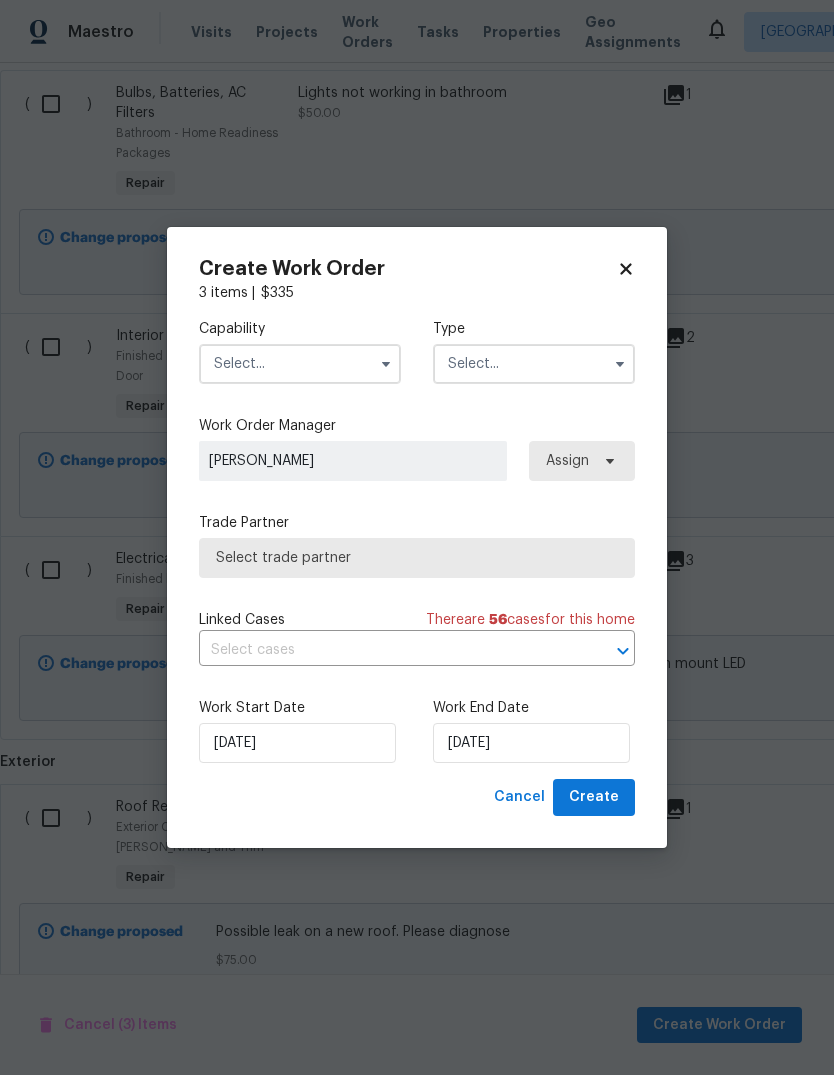 click at bounding box center (300, 364) 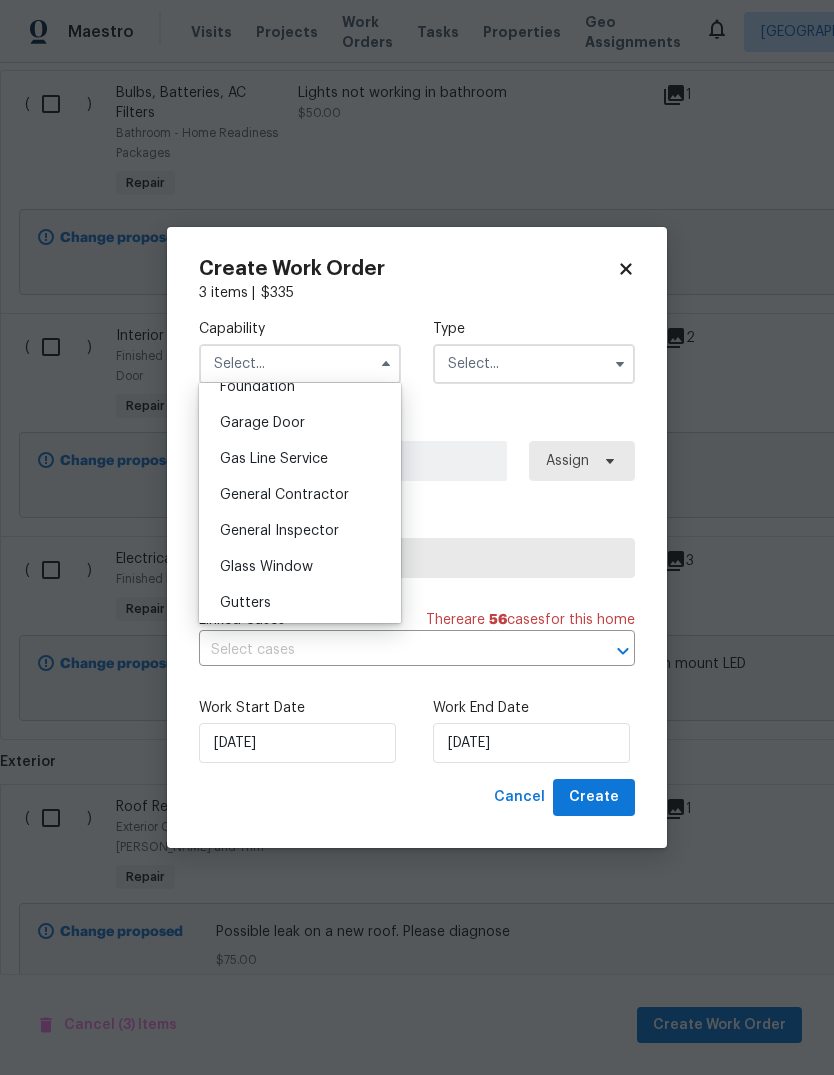 scroll, scrollTop: 883, scrollLeft: 0, axis: vertical 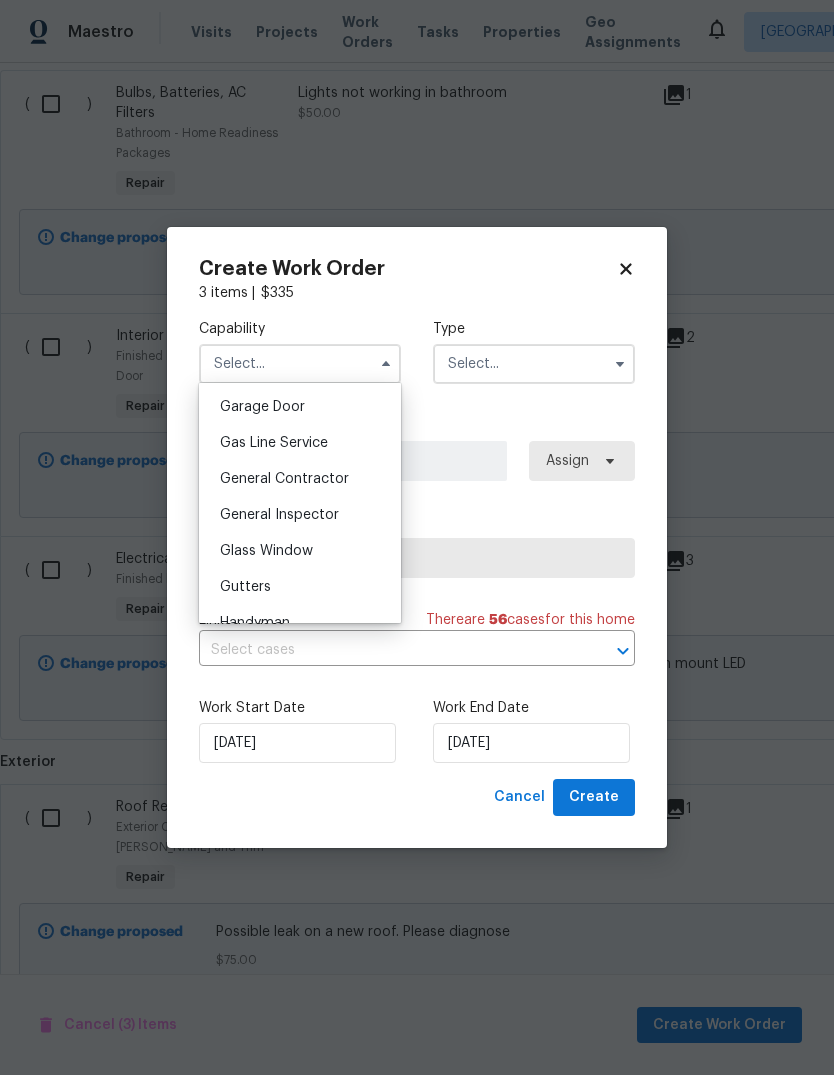 click on "General Contractor" at bounding box center (284, 479) 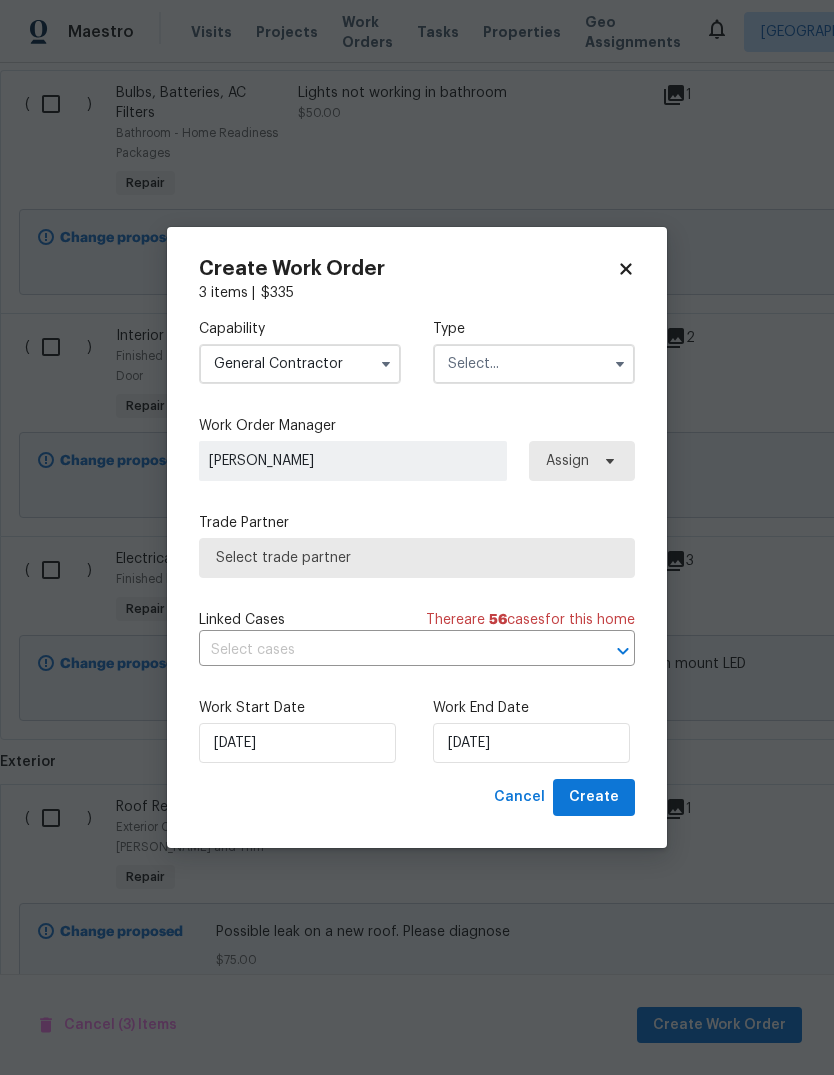 click at bounding box center [534, 364] 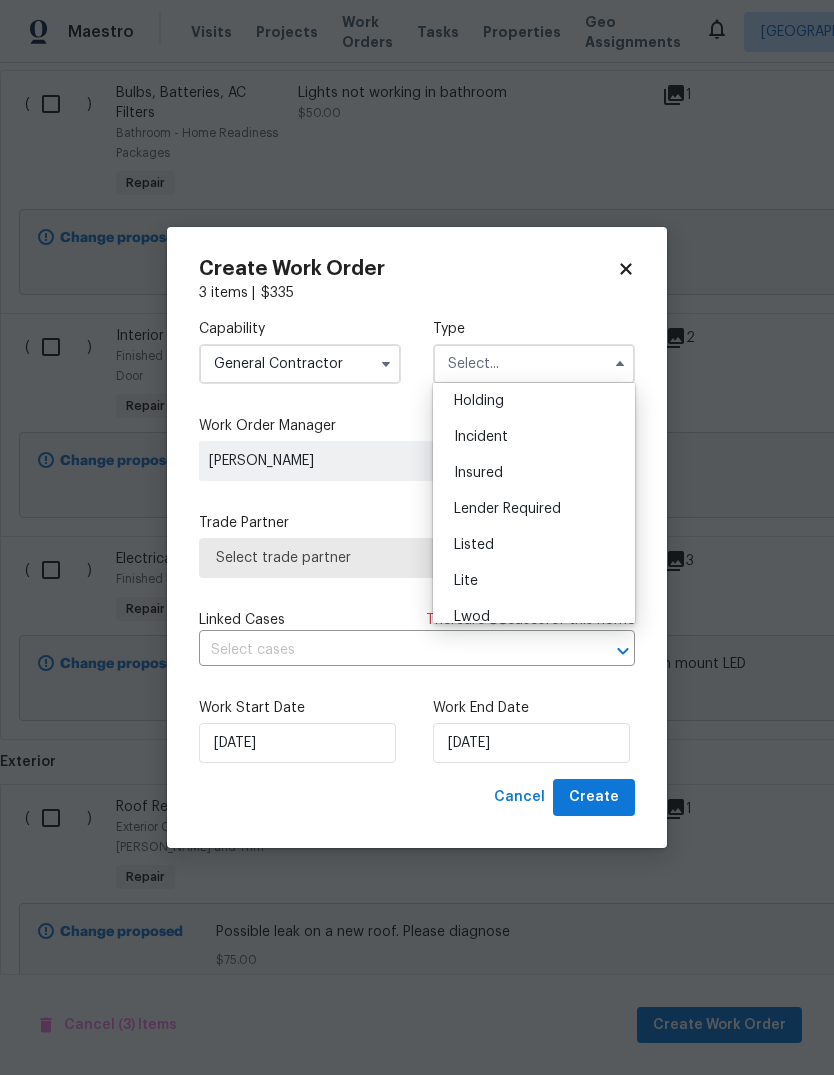 scroll, scrollTop: 84, scrollLeft: 0, axis: vertical 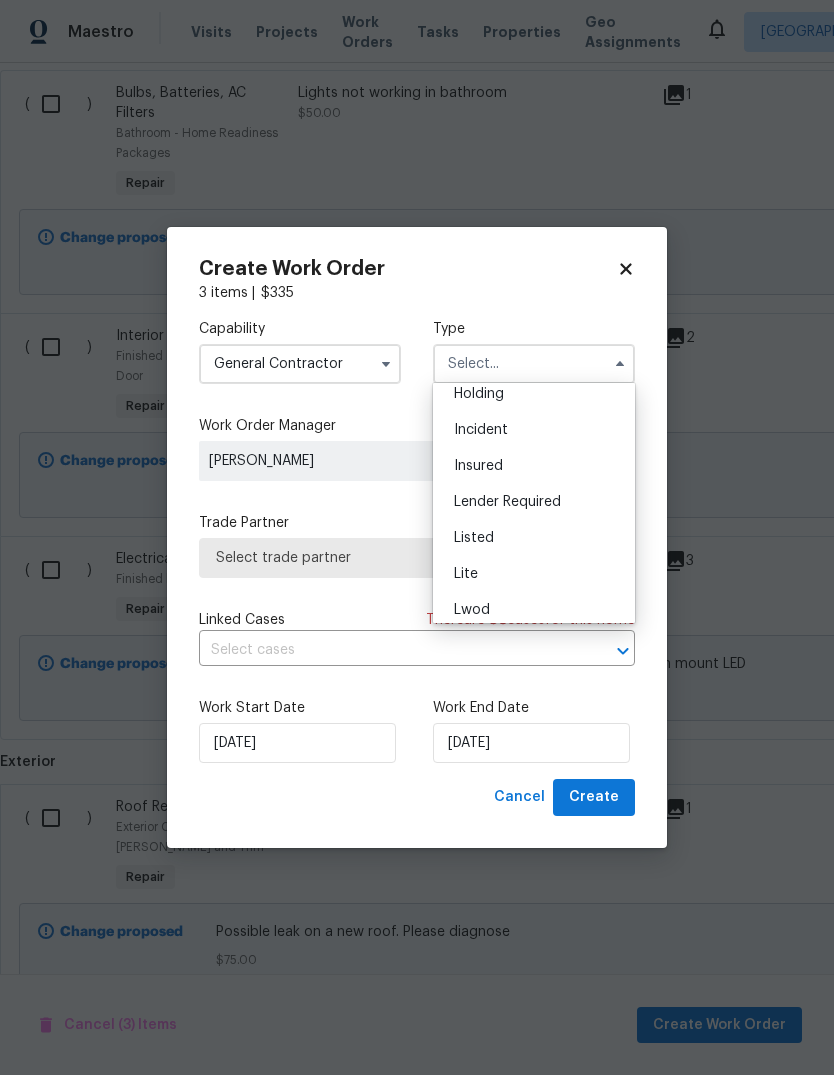 click on "Listed" at bounding box center [534, 538] 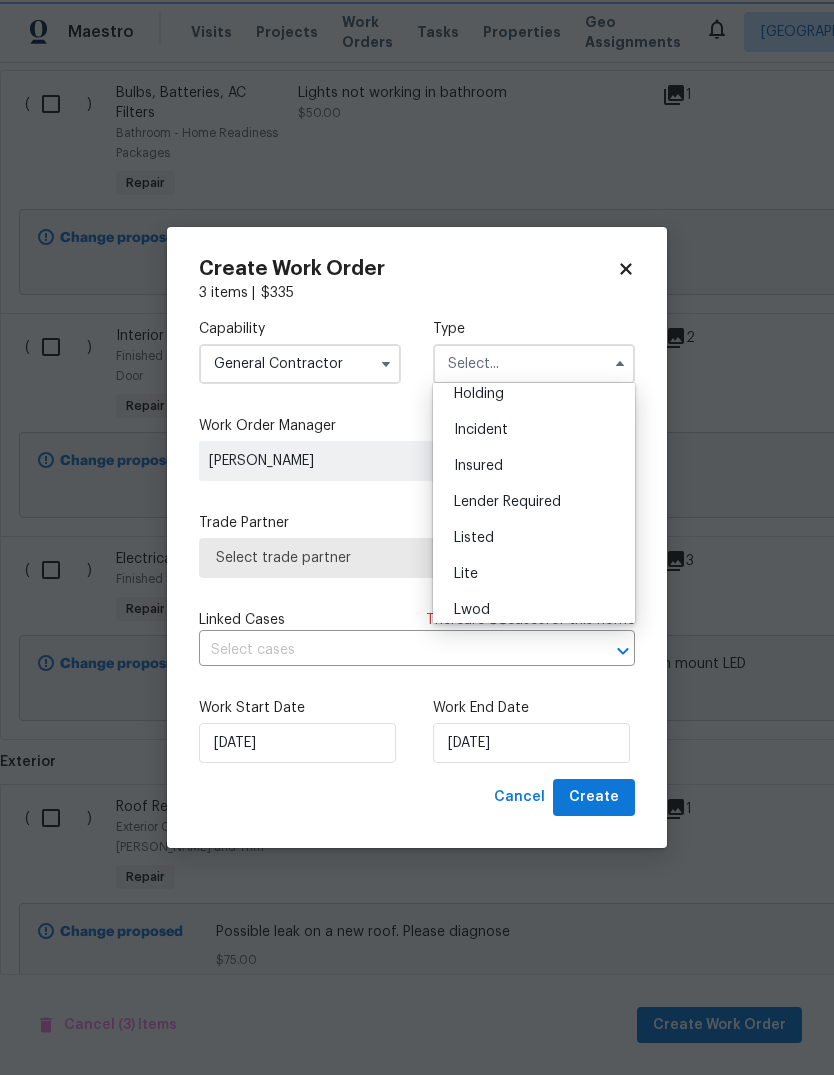 type on "Listed" 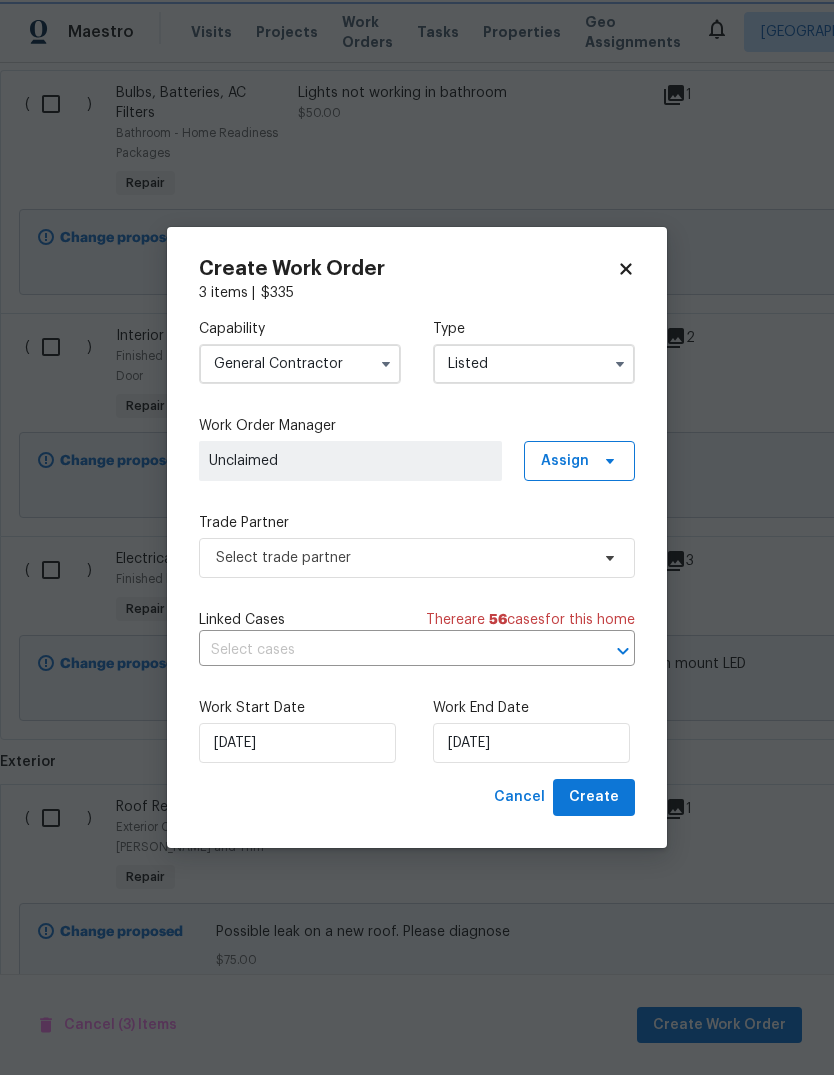 scroll, scrollTop: 0, scrollLeft: 0, axis: both 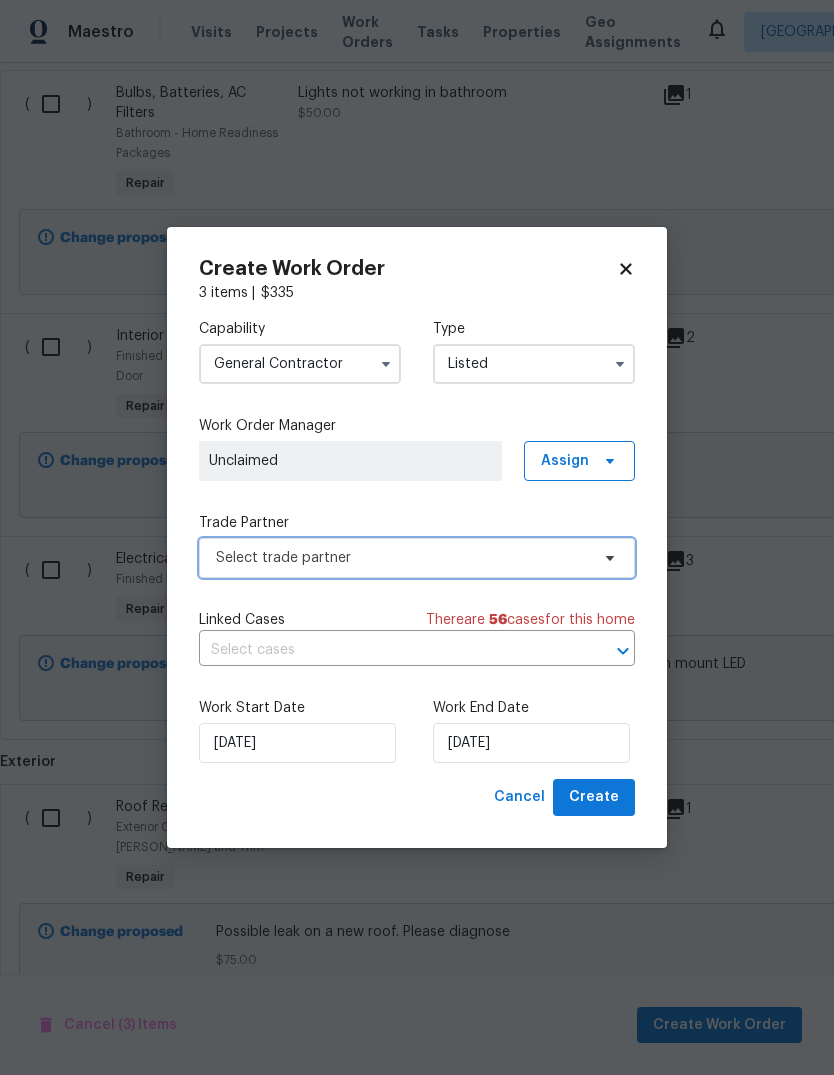 click on "Select trade partner" at bounding box center (417, 558) 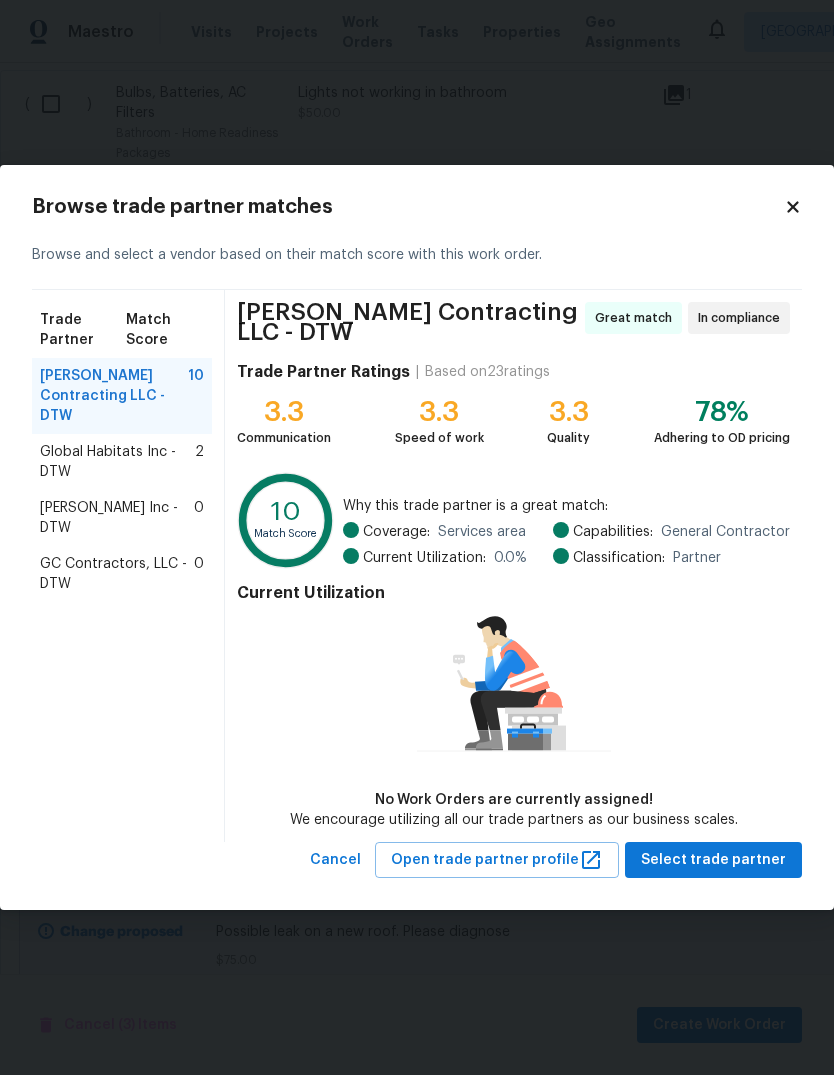 click on "Global Habitats Inc - DTW" at bounding box center [117, 462] 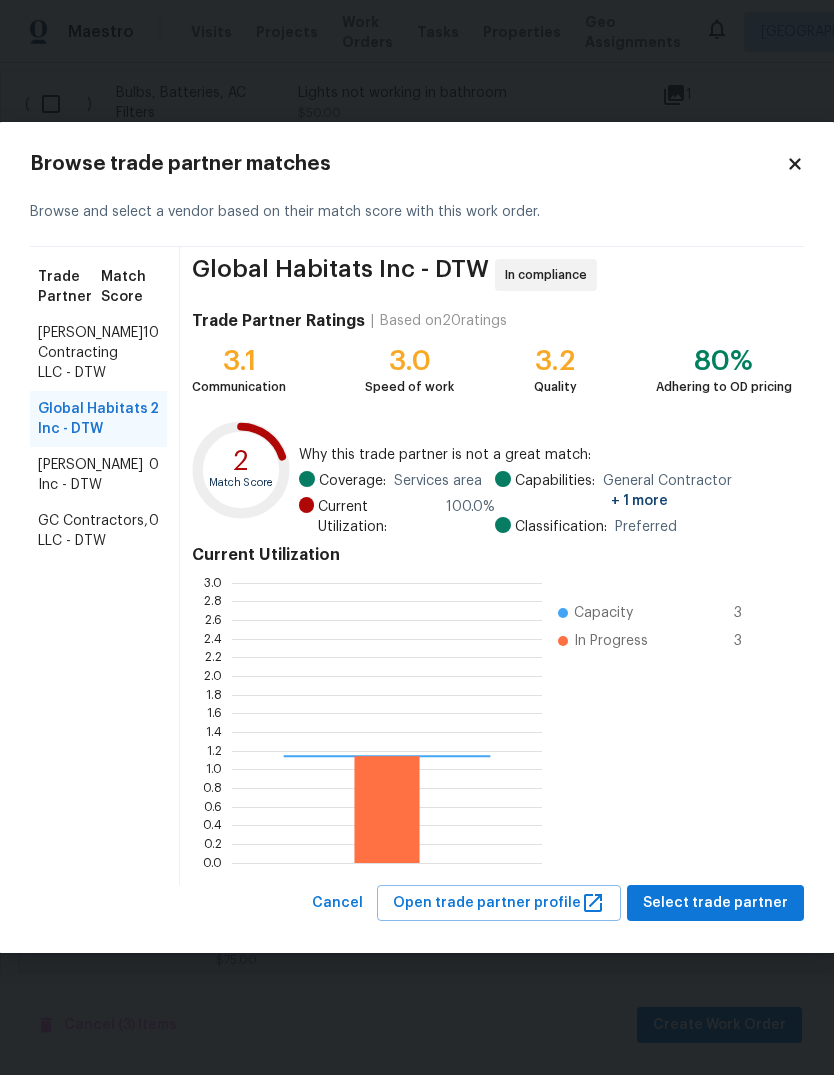 scroll, scrollTop: 2, scrollLeft: 2, axis: both 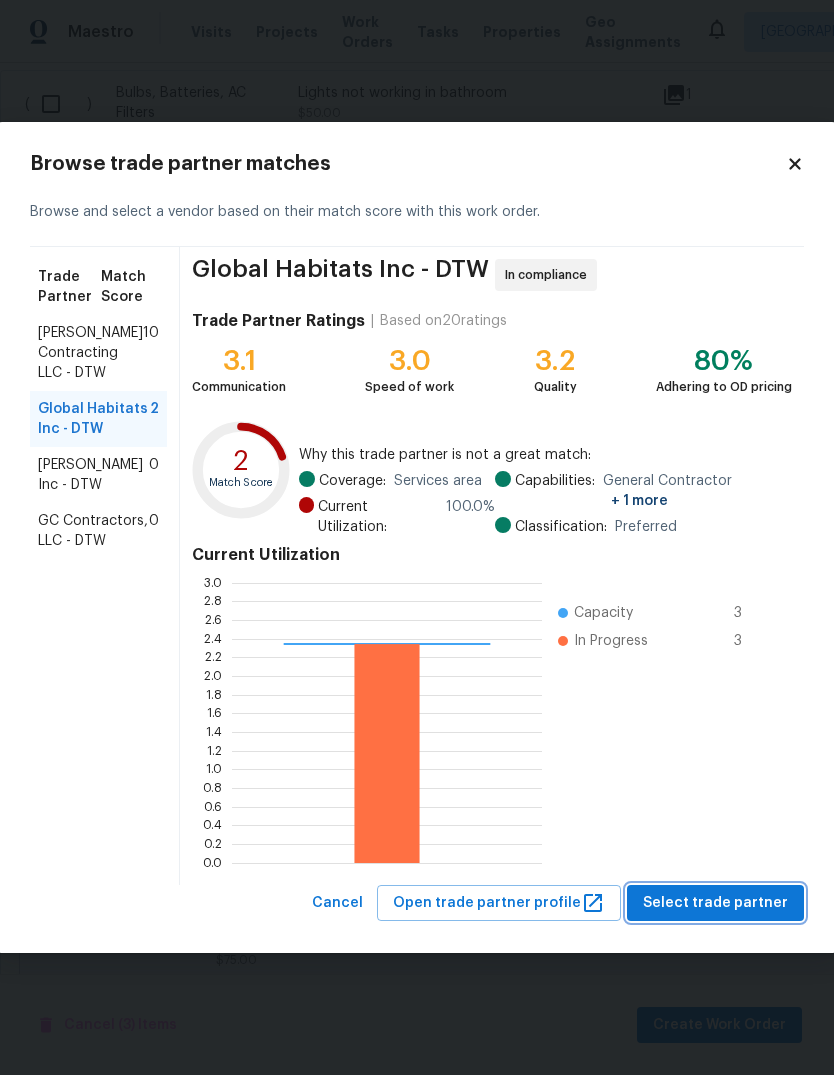 click on "Select trade partner" at bounding box center (715, 903) 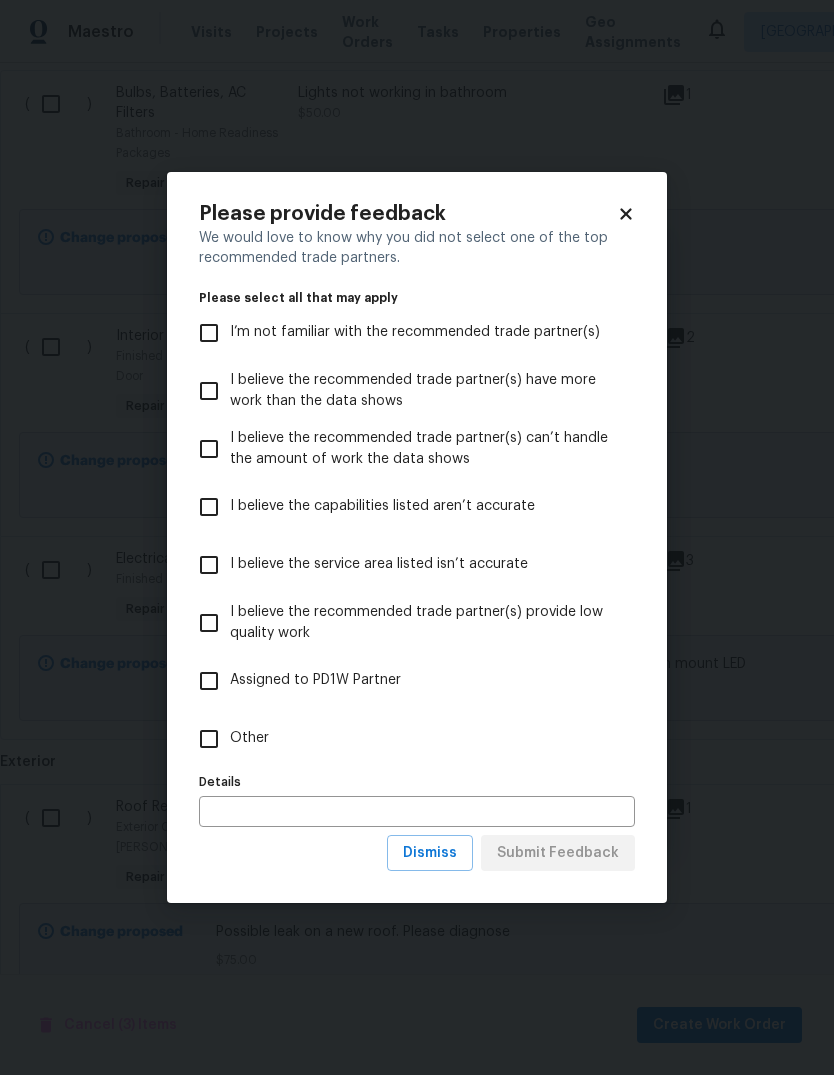 click on "Other" at bounding box center [209, 739] 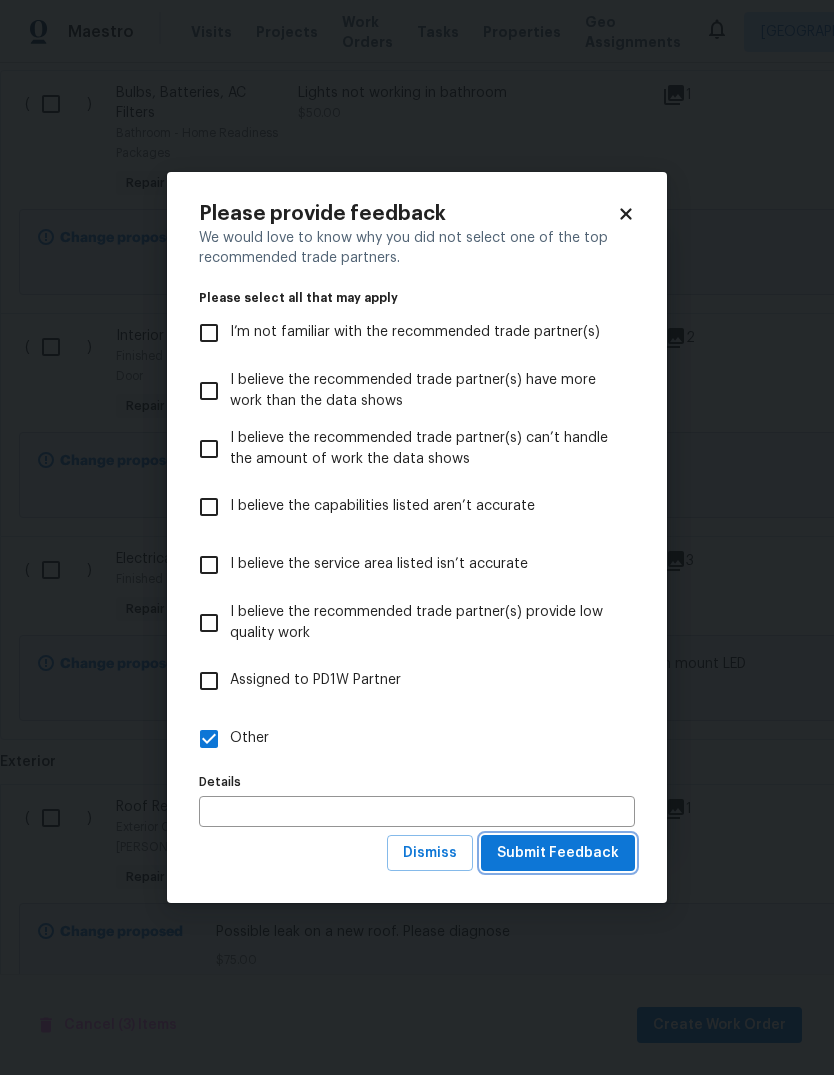 click on "Submit Feedback" at bounding box center [558, 853] 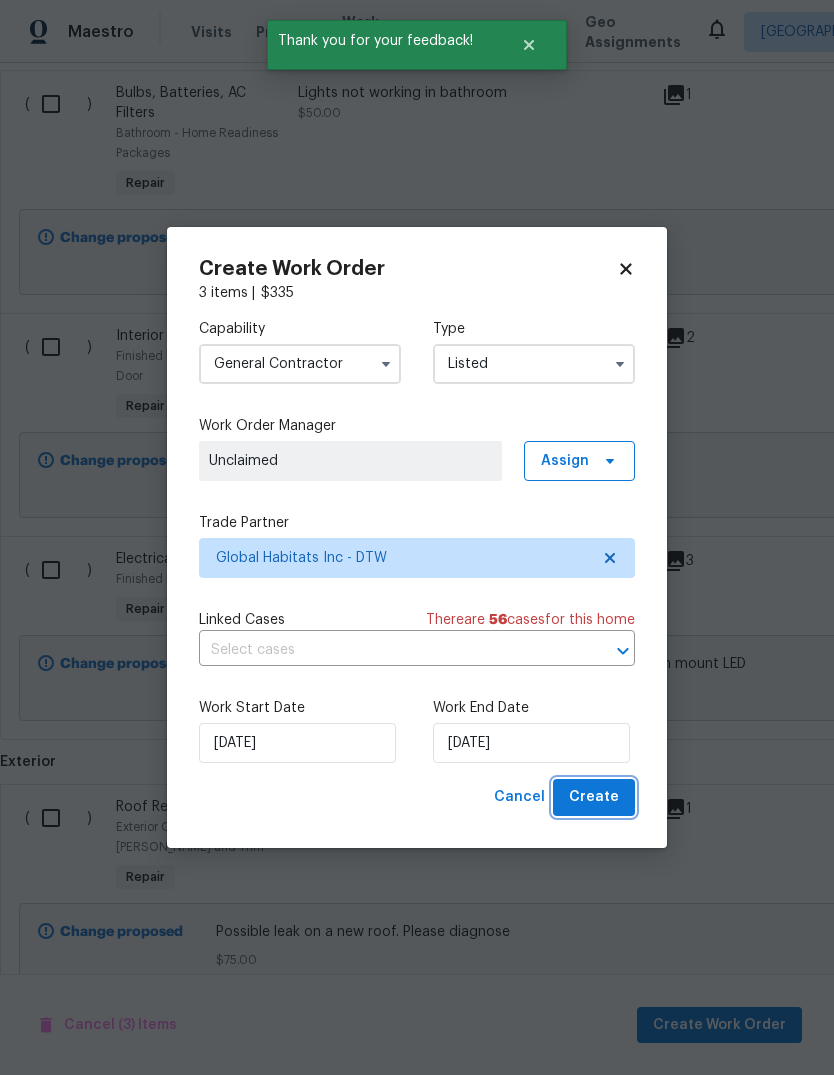 click on "Create" at bounding box center [594, 797] 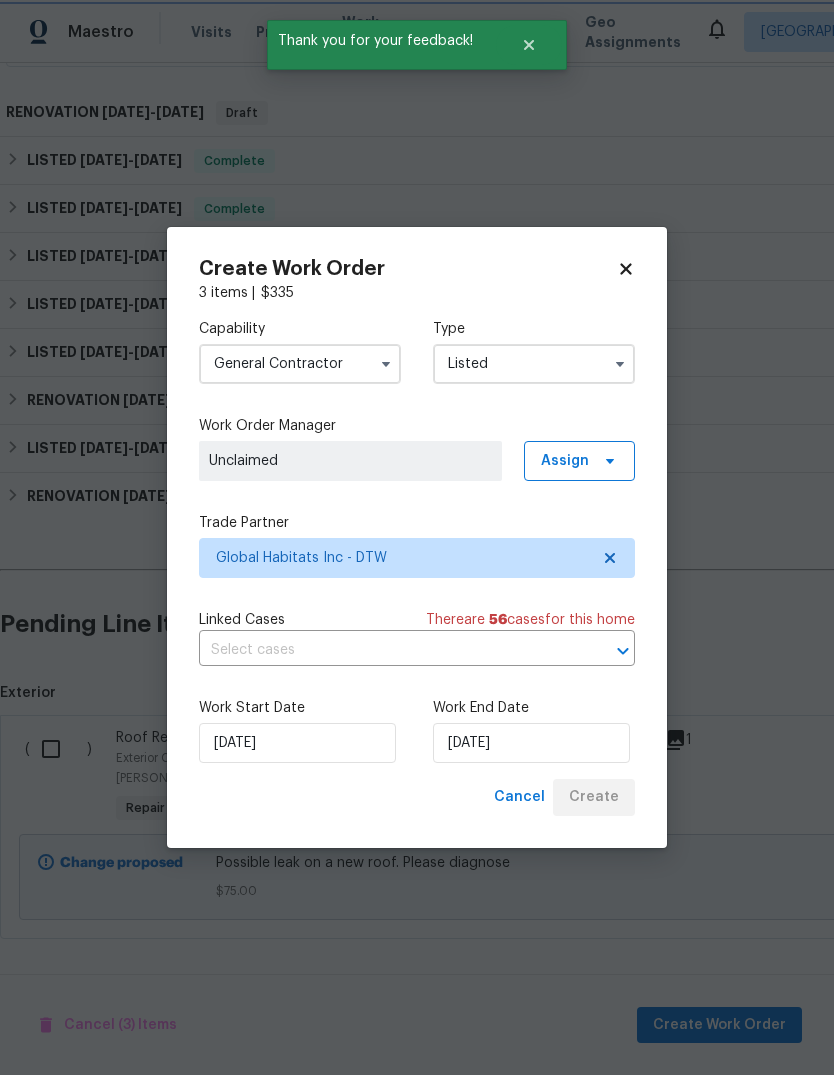 scroll, scrollTop: 379, scrollLeft: 0, axis: vertical 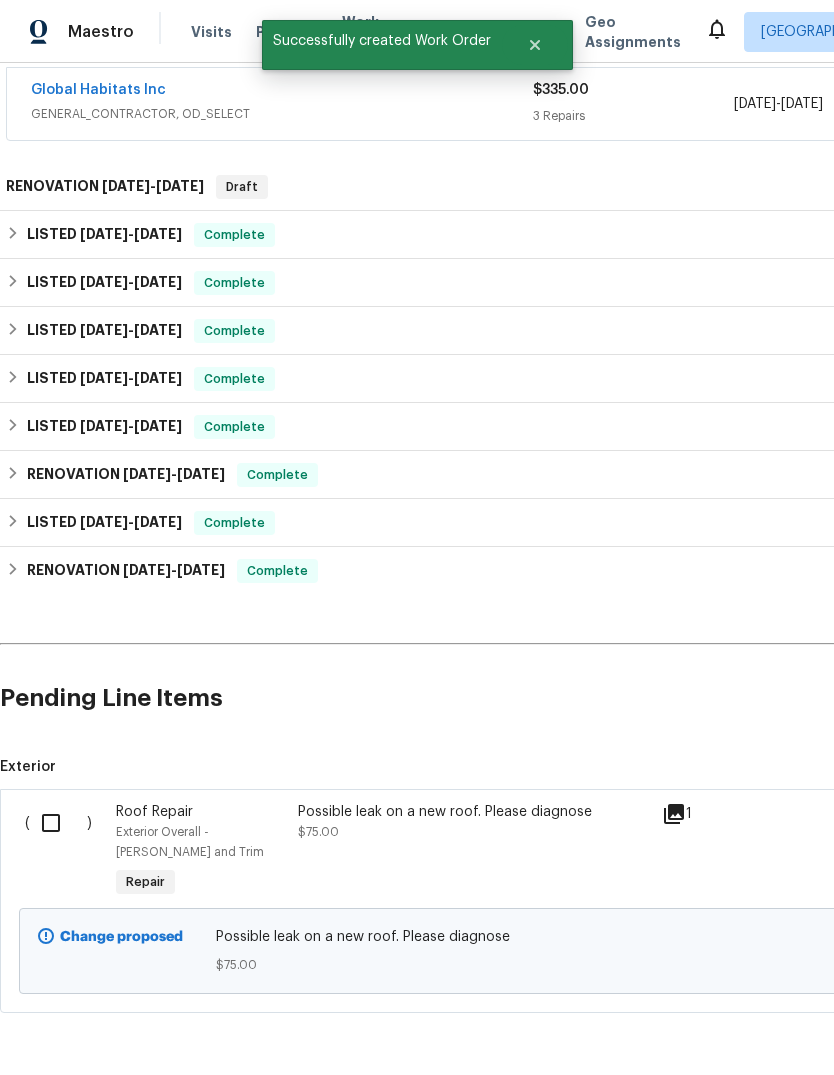 click at bounding box center (58, 823) 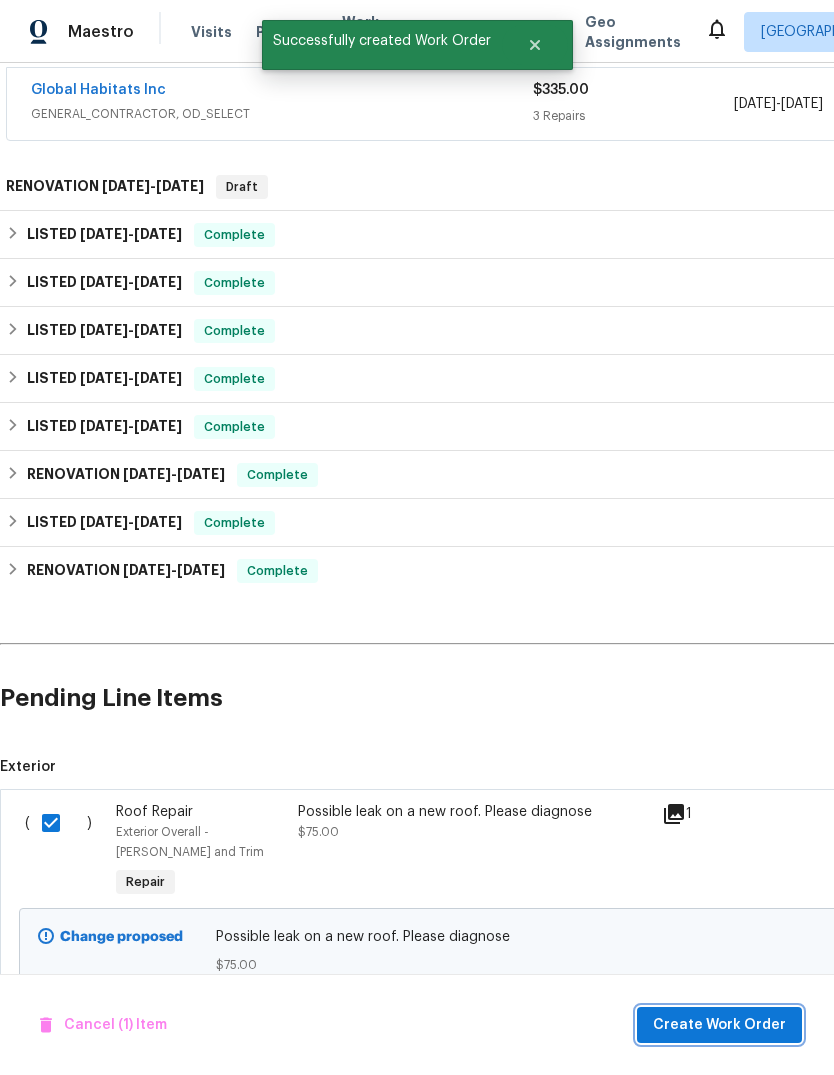 click on "Create Work Order" at bounding box center [719, 1025] 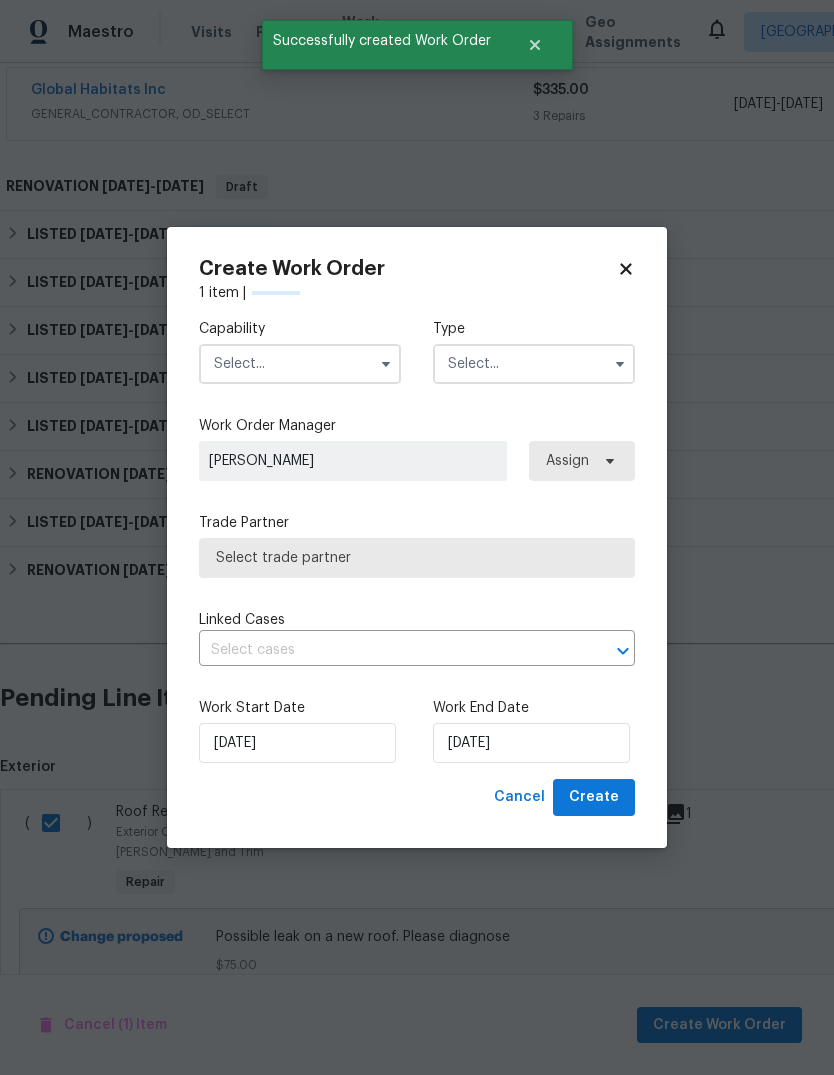 checkbox on "false" 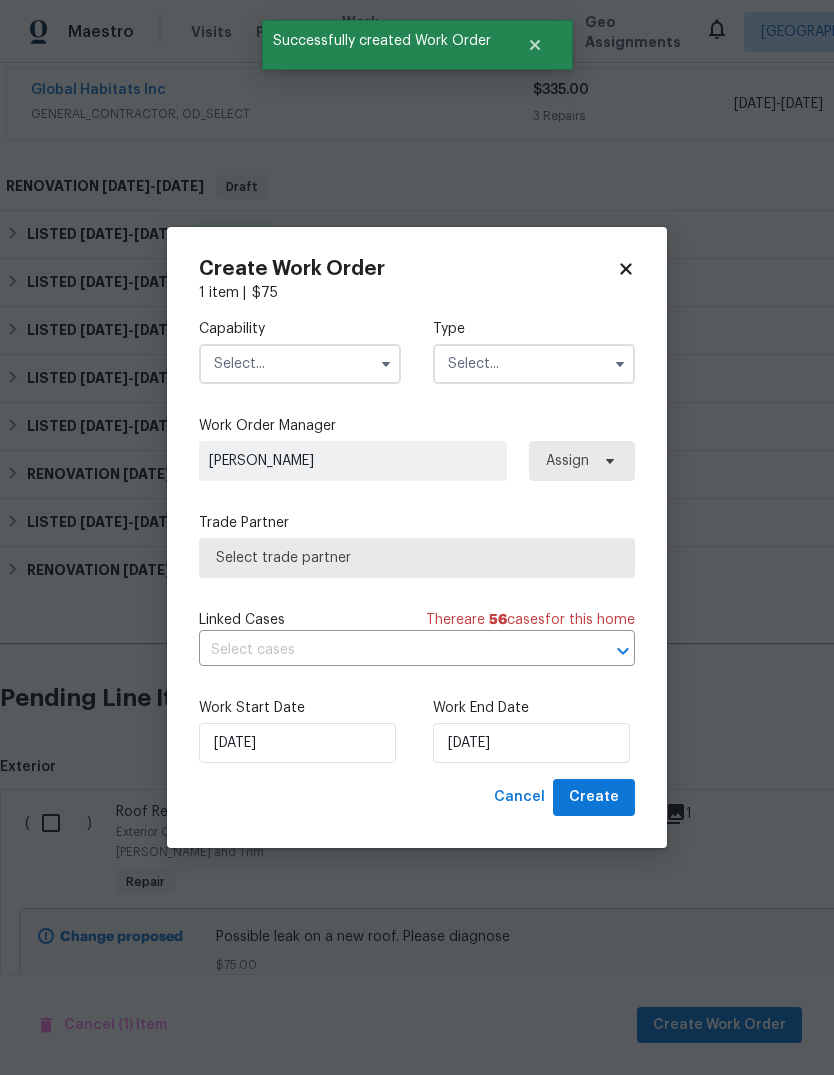 click at bounding box center [300, 364] 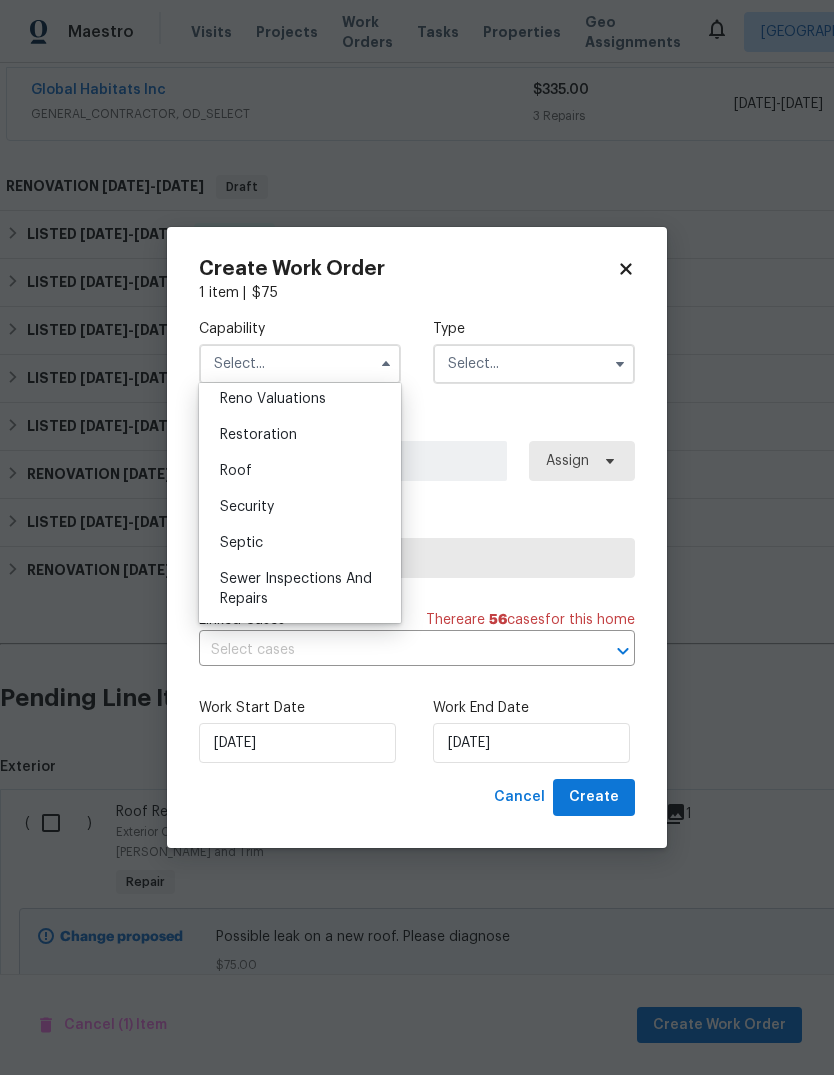 scroll, scrollTop: 2017, scrollLeft: 0, axis: vertical 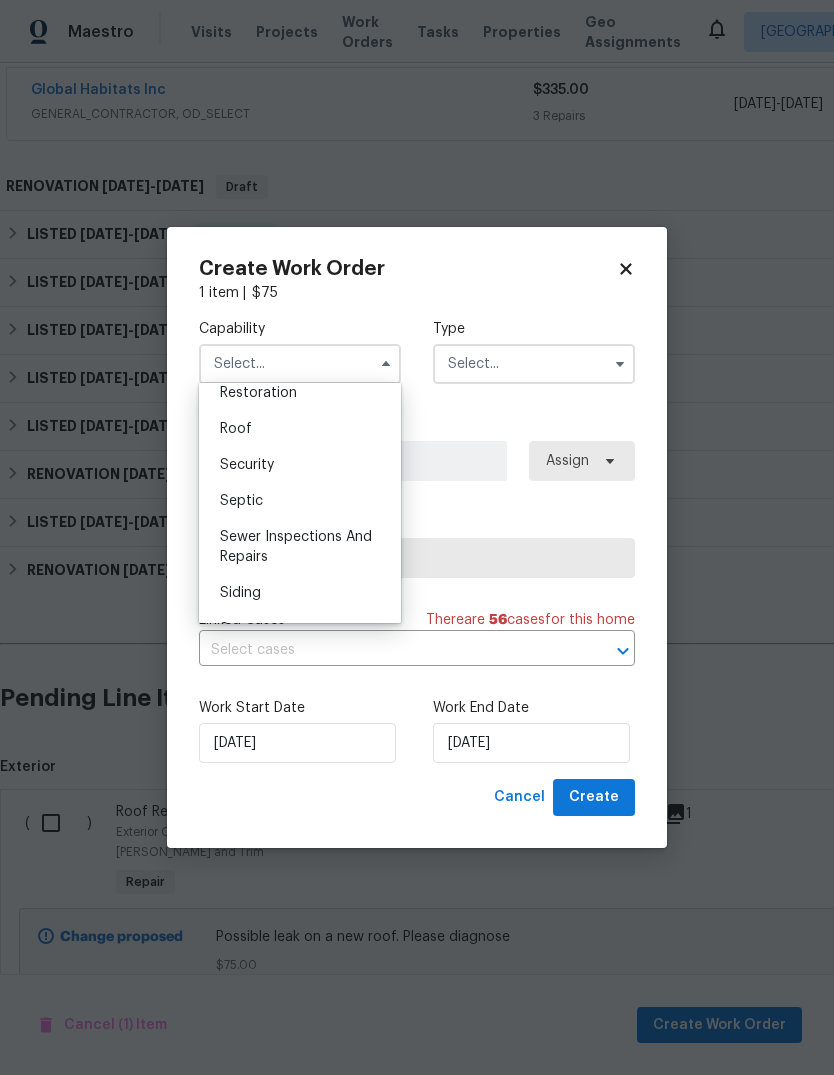 click on "Roof" at bounding box center (300, 429) 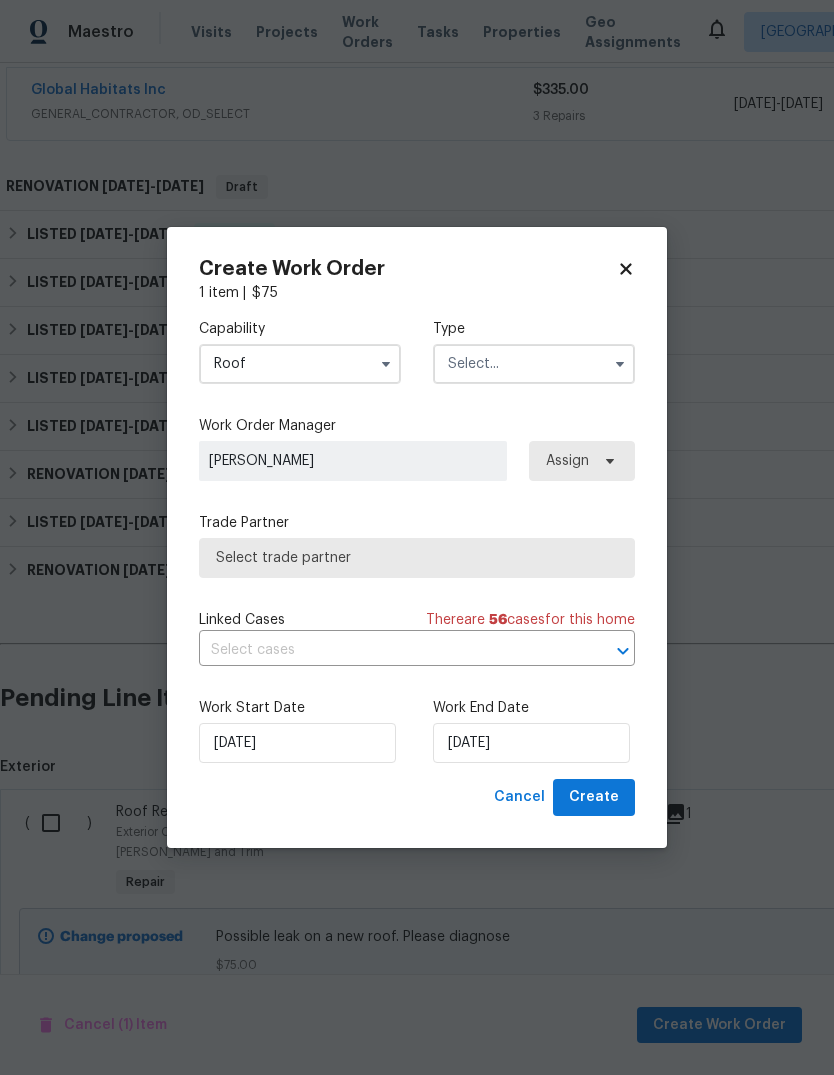 click at bounding box center (534, 364) 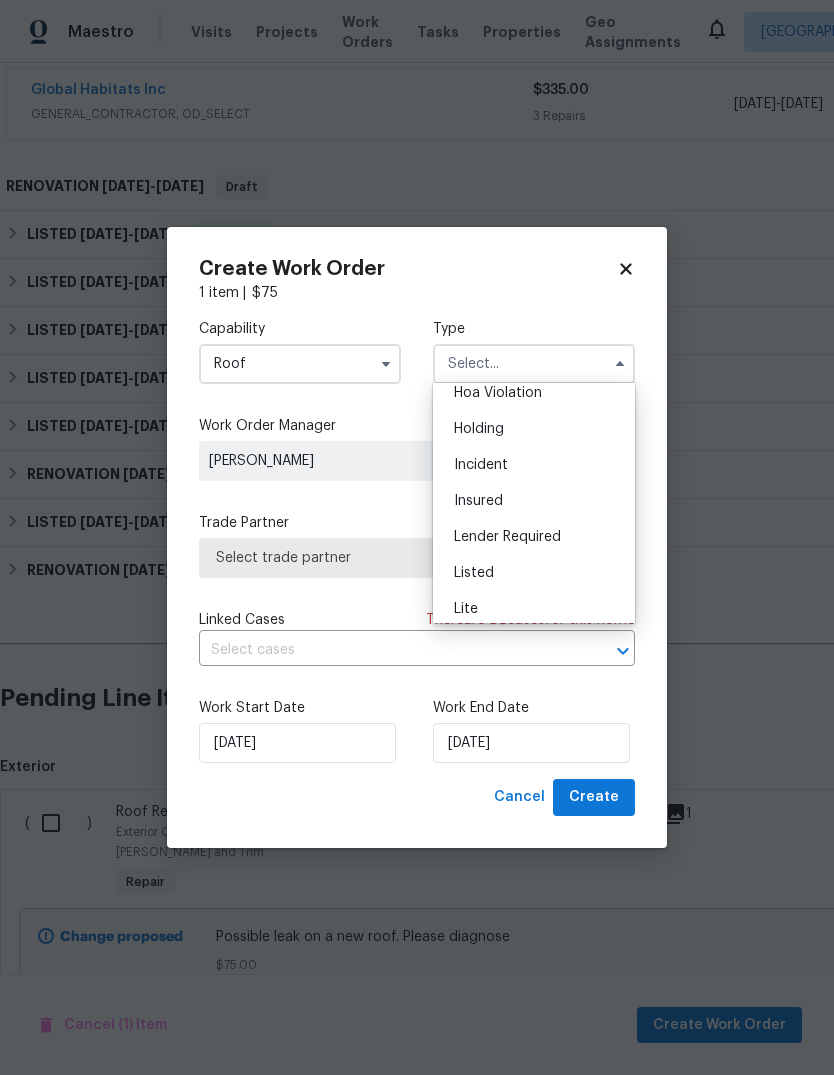 scroll, scrollTop: 103, scrollLeft: 0, axis: vertical 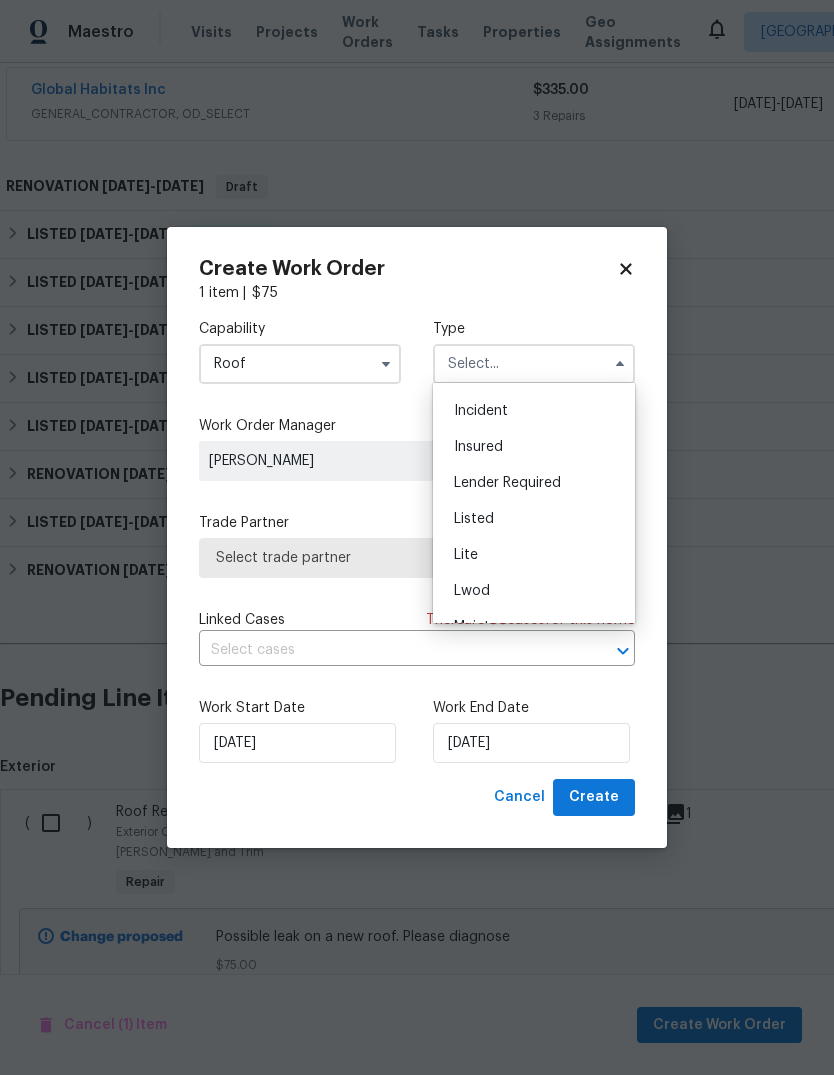 click on "Listed" at bounding box center [534, 519] 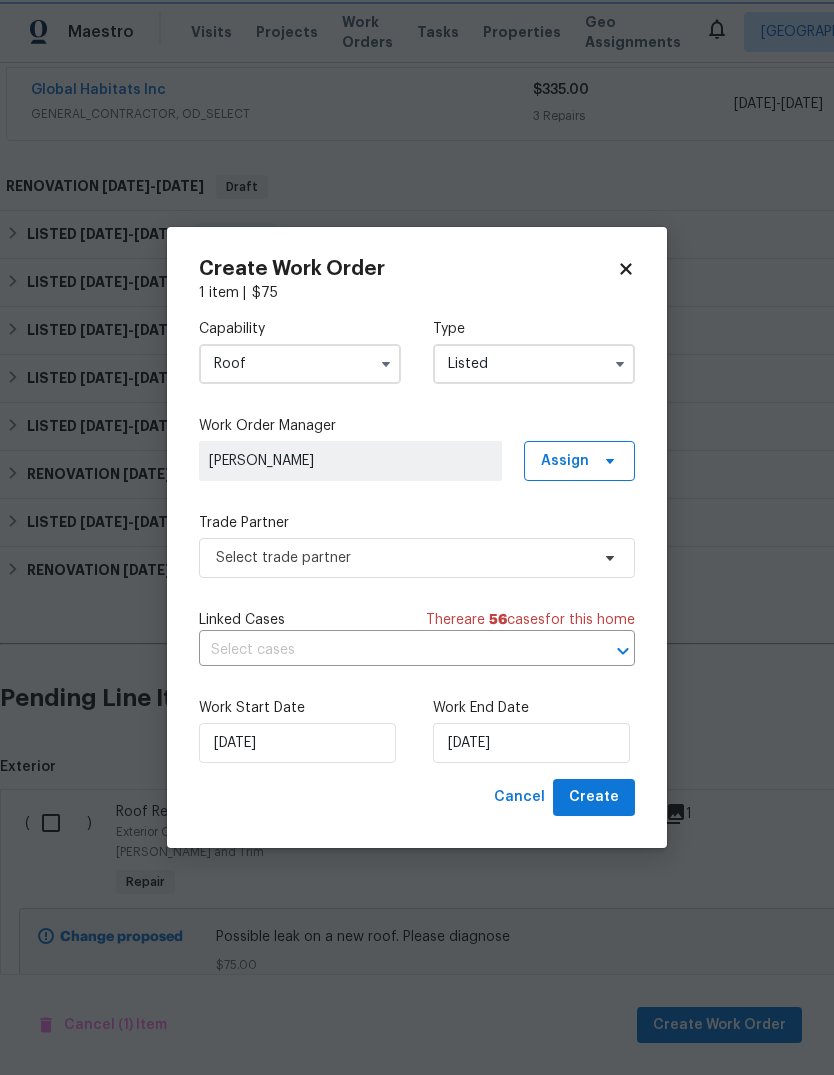 type on "Listed" 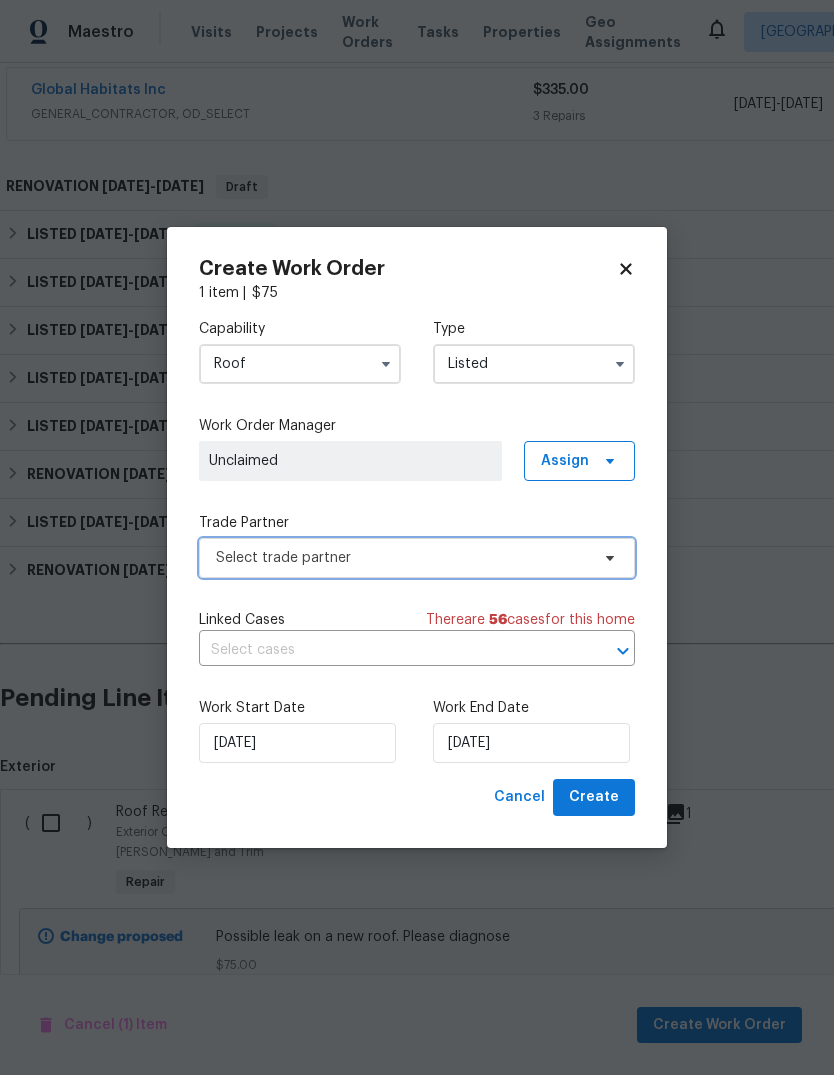 click on "Select trade partner" at bounding box center (402, 558) 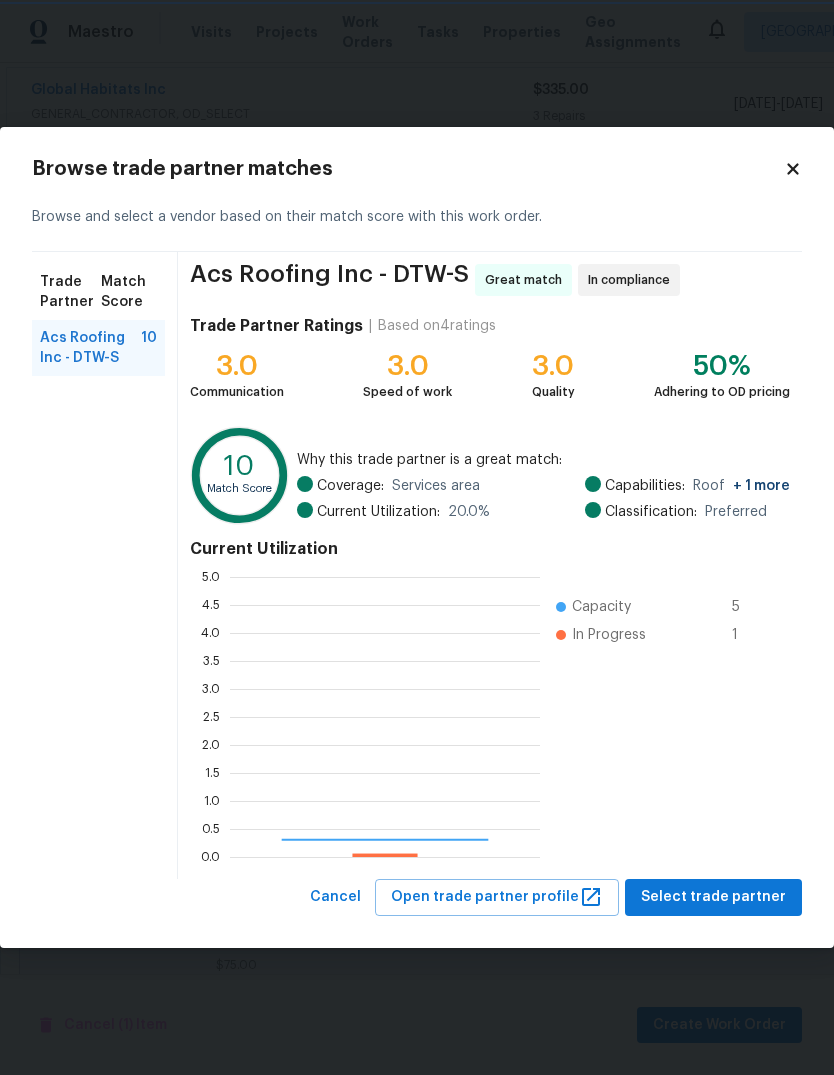 scroll, scrollTop: 2, scrollLeft: 2, axis: both 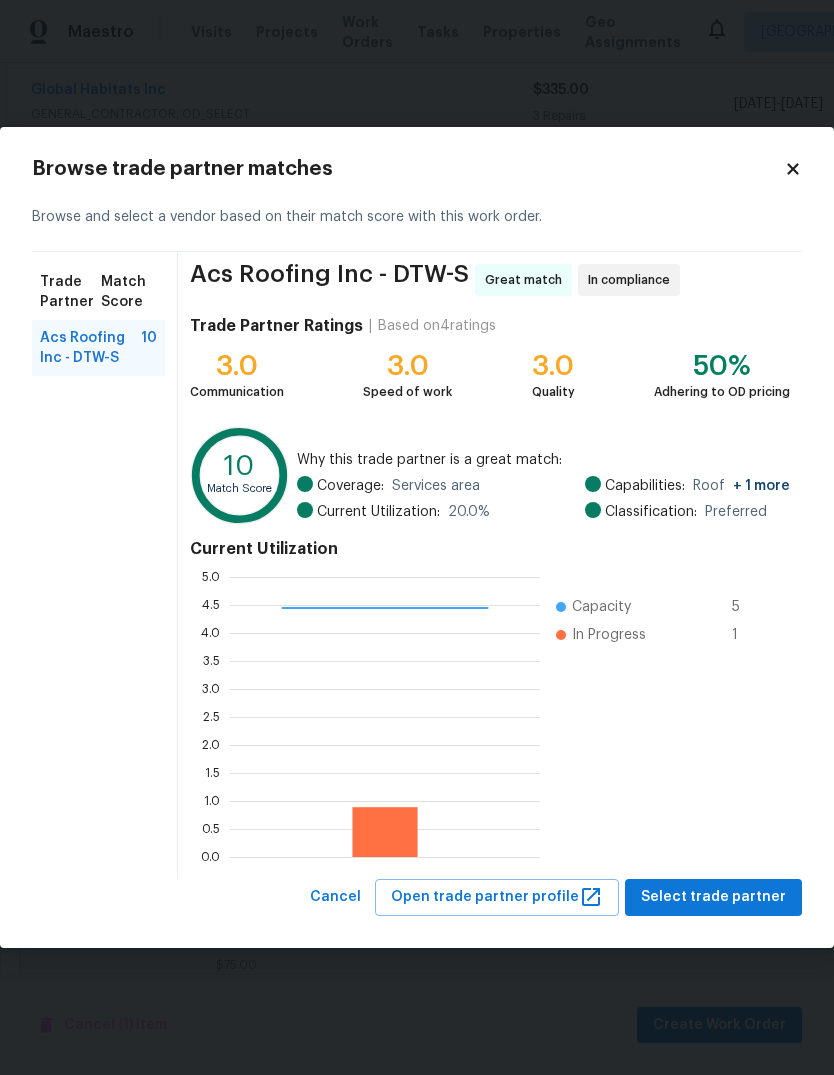 click on "Select trade partner" at bounding box center [713, 897] 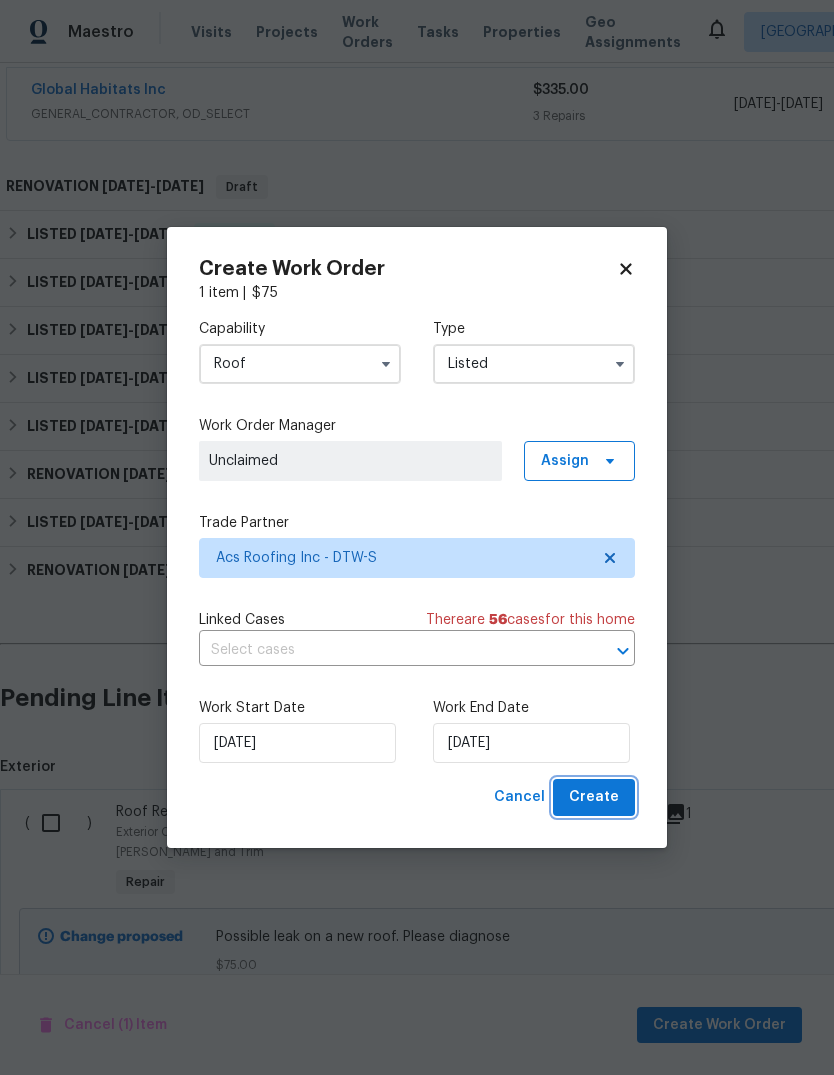 click on "Create" at bounding box center (594, 797) 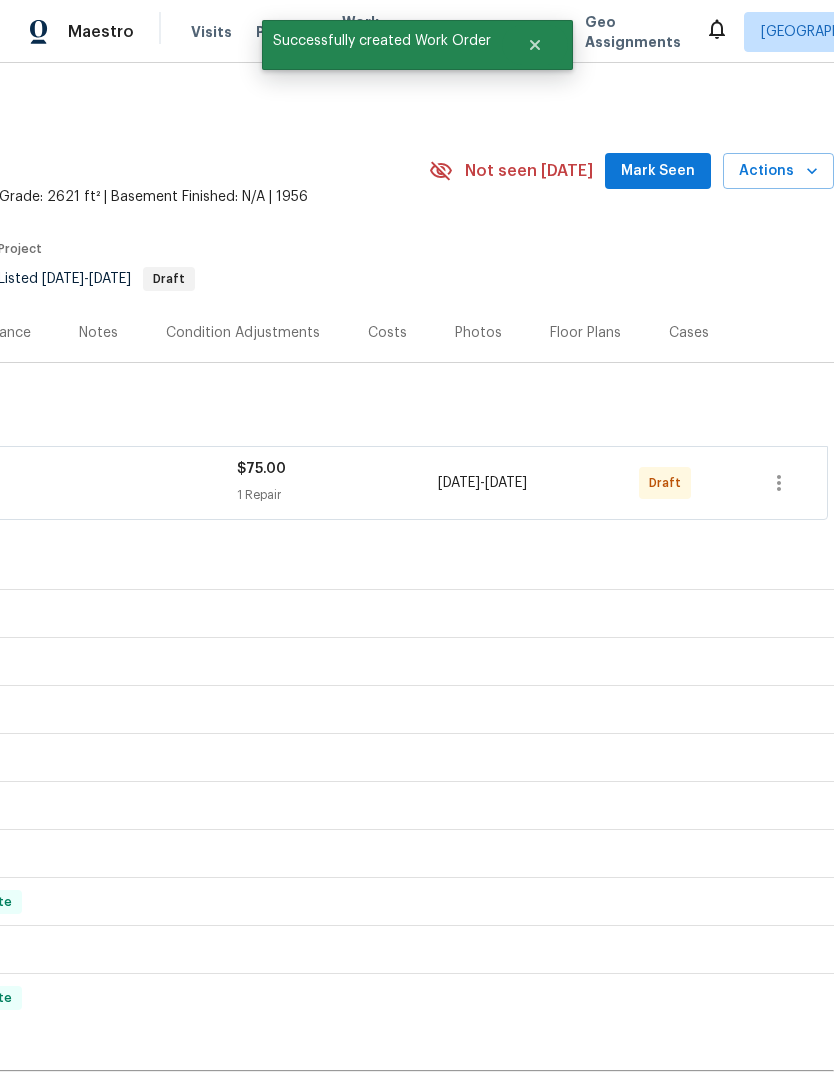 scroll, scrollTop: 0, scrollLeft: 296, axis: horizontal 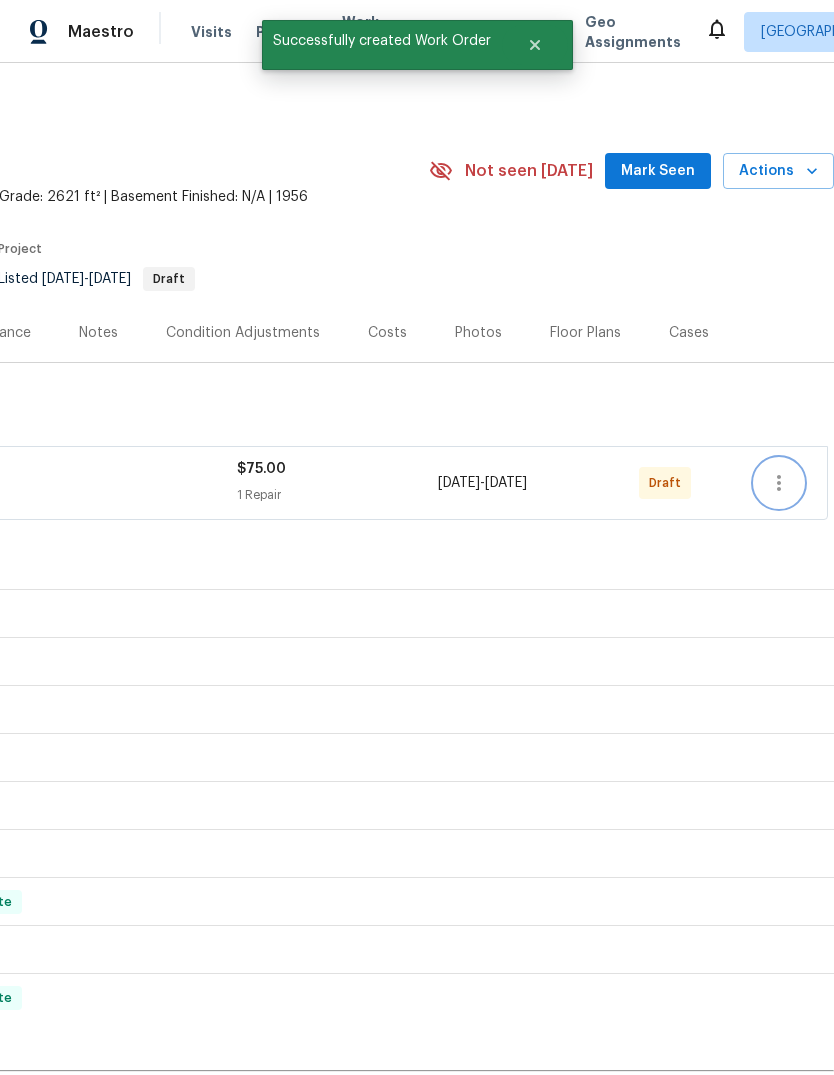 click 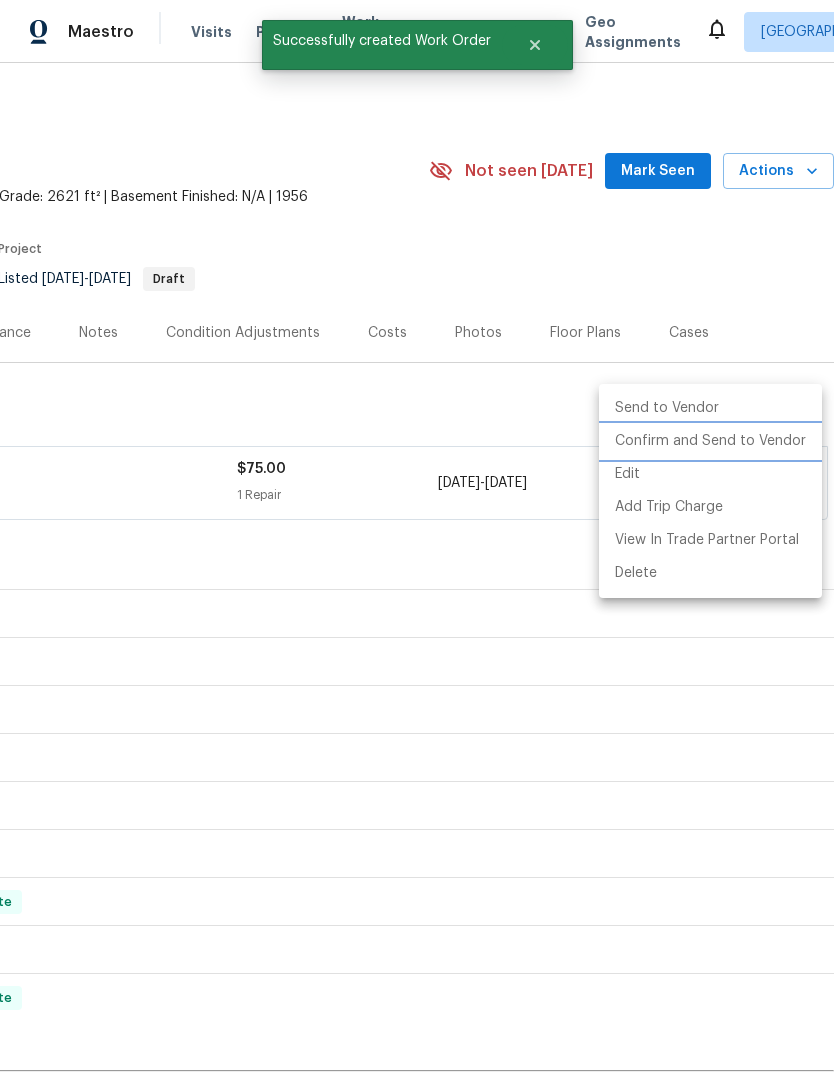 click on "Confirm and Send to Vendor" at bounding box center (710, 441) 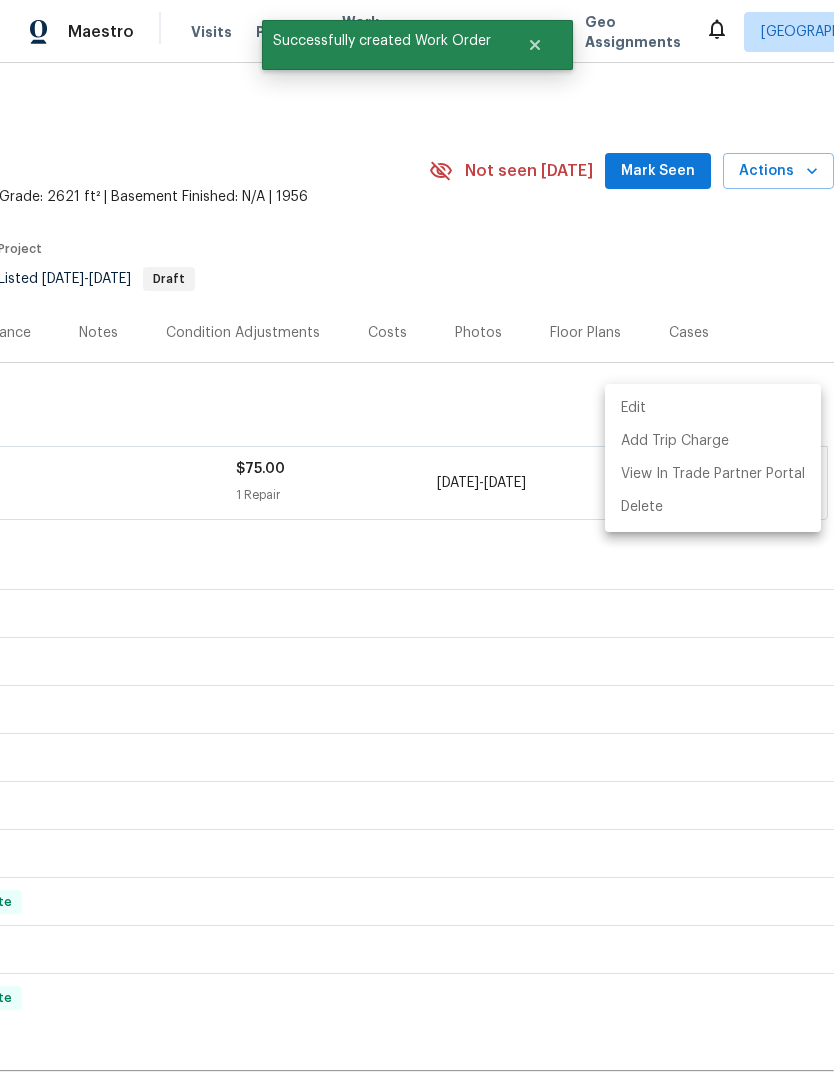 click at bounding box center (417, 537) 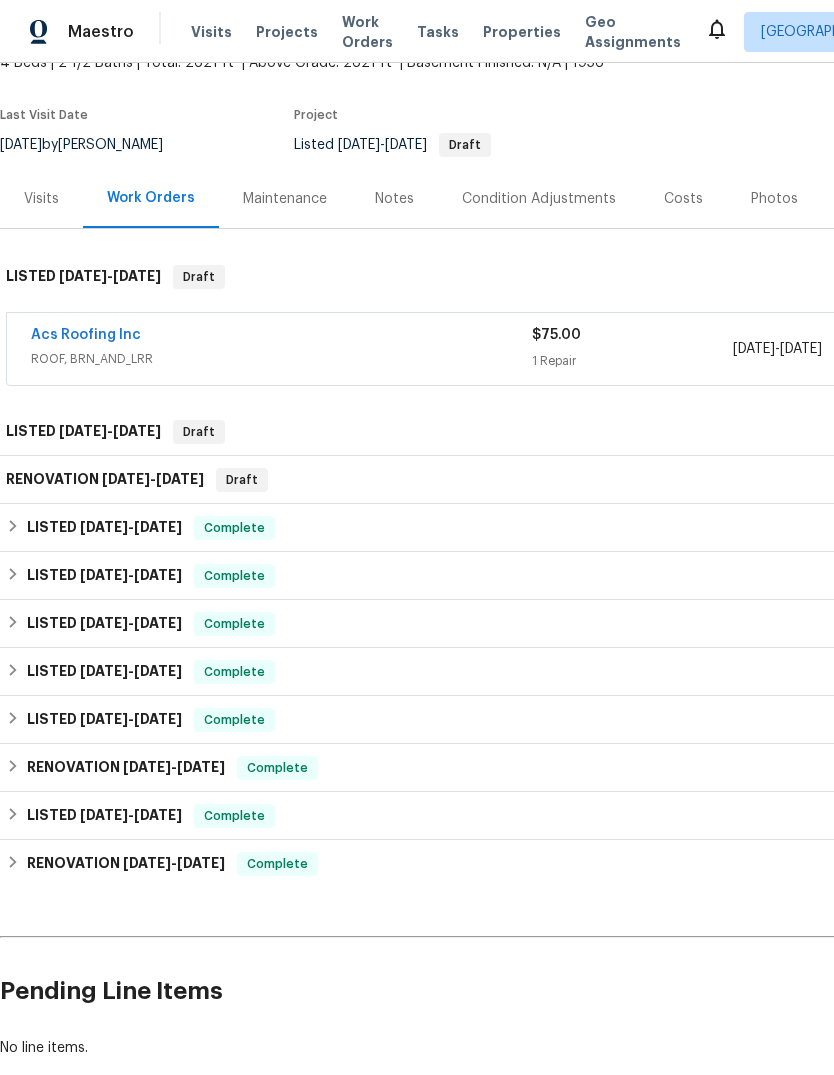 scroll, scrollTop: 130, scrollLeft: 0, axis: vertical 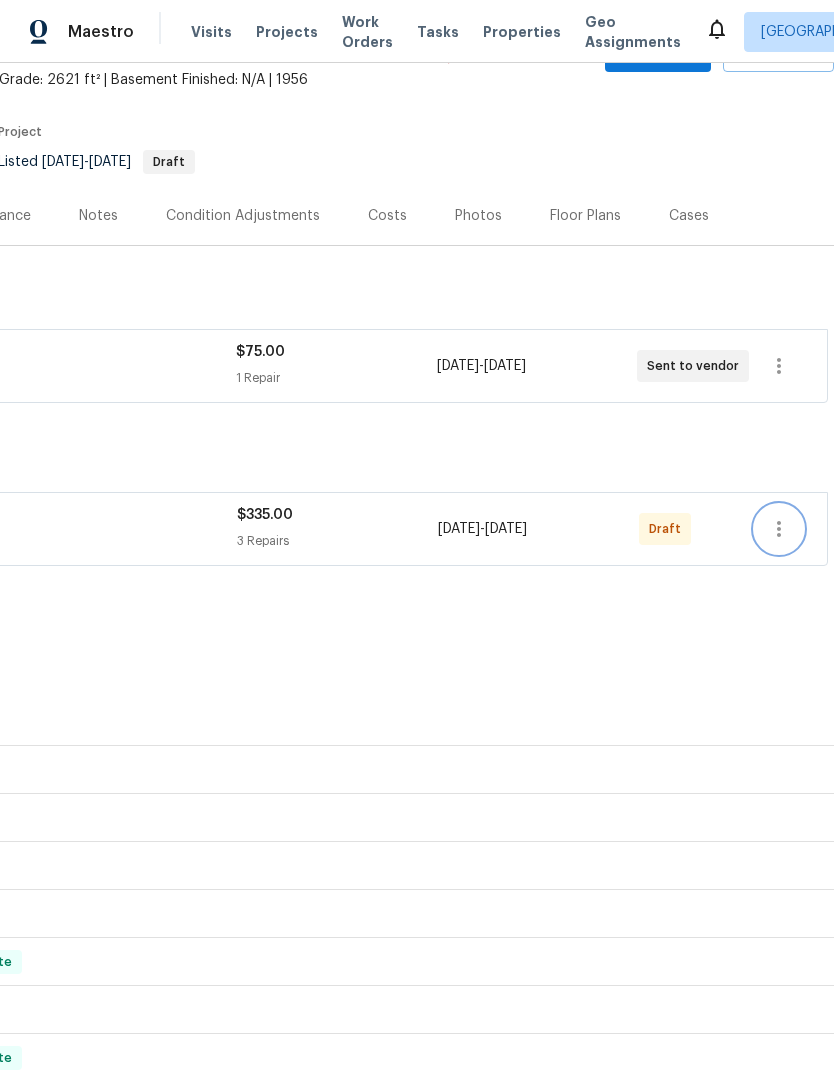 click 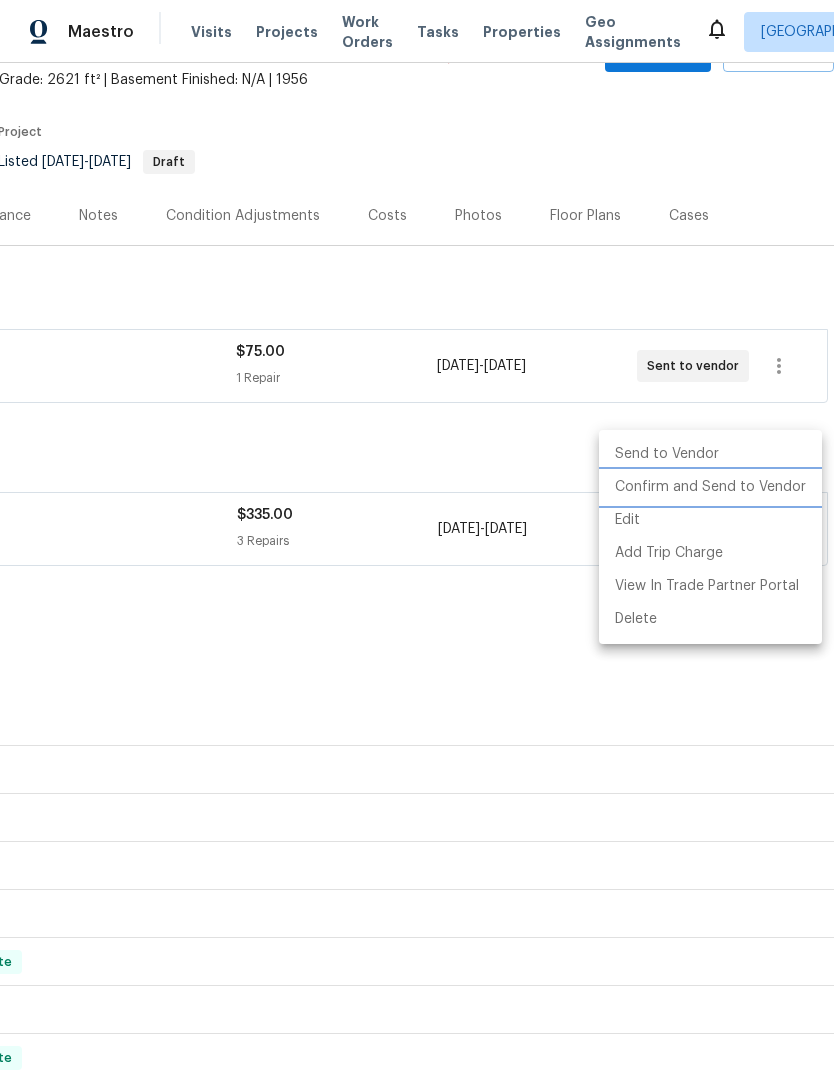 click on "Confirm and Send to Vendor" at bounding box center (710, 487) 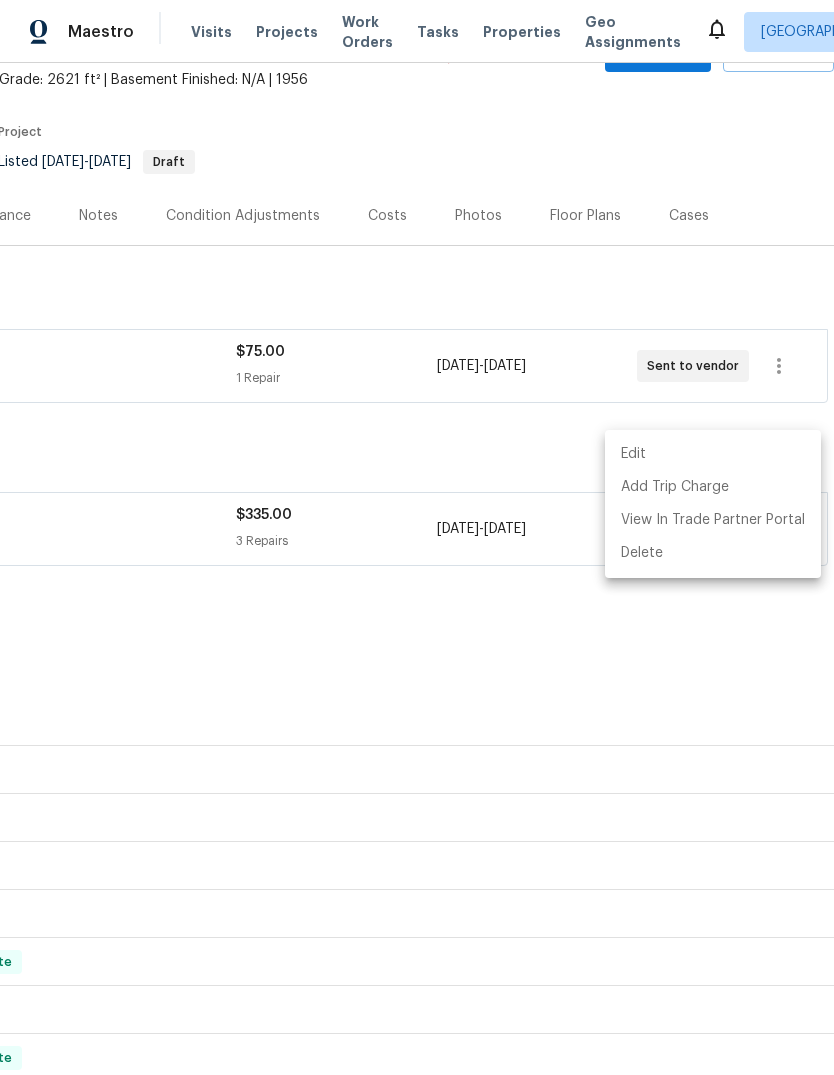 click at bounding box center (417, 537) 